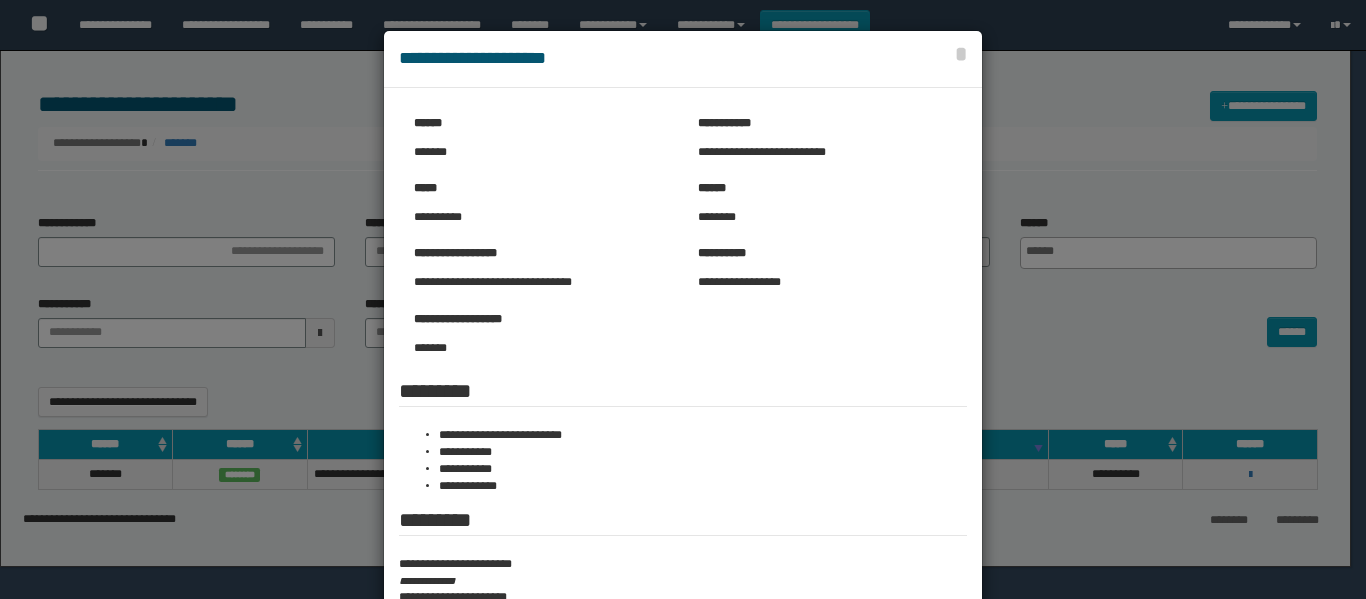 select 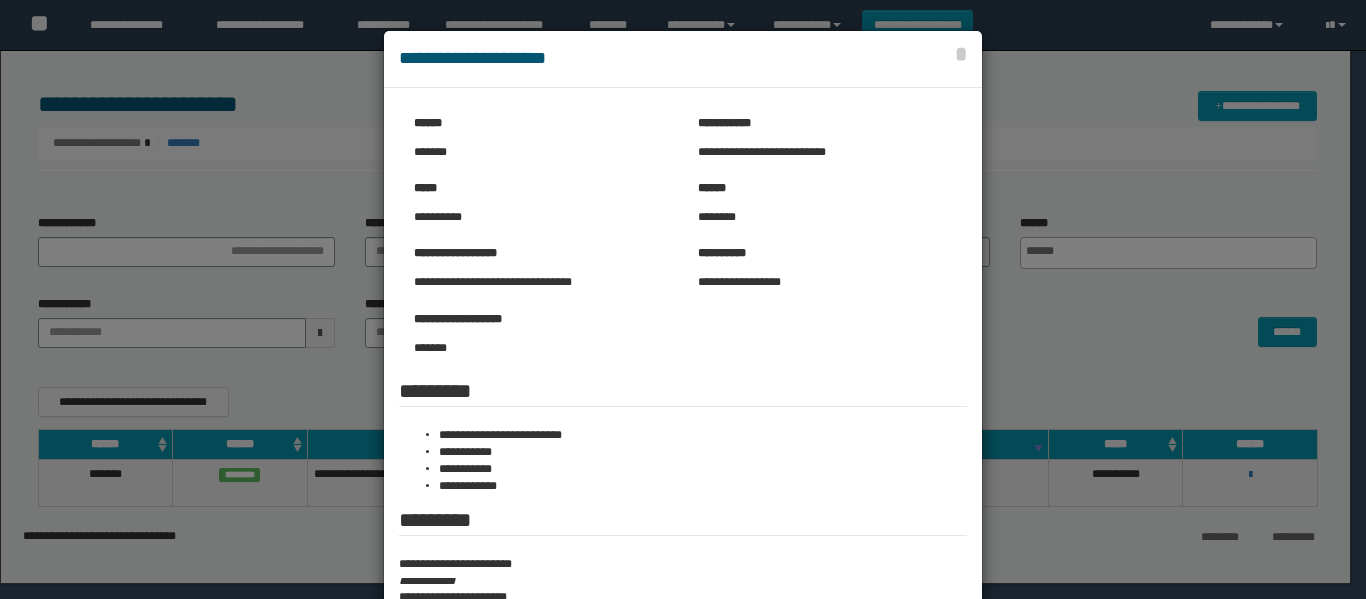 scroll, scrollTop: 60, scrollLeft: 0, axis: vertical 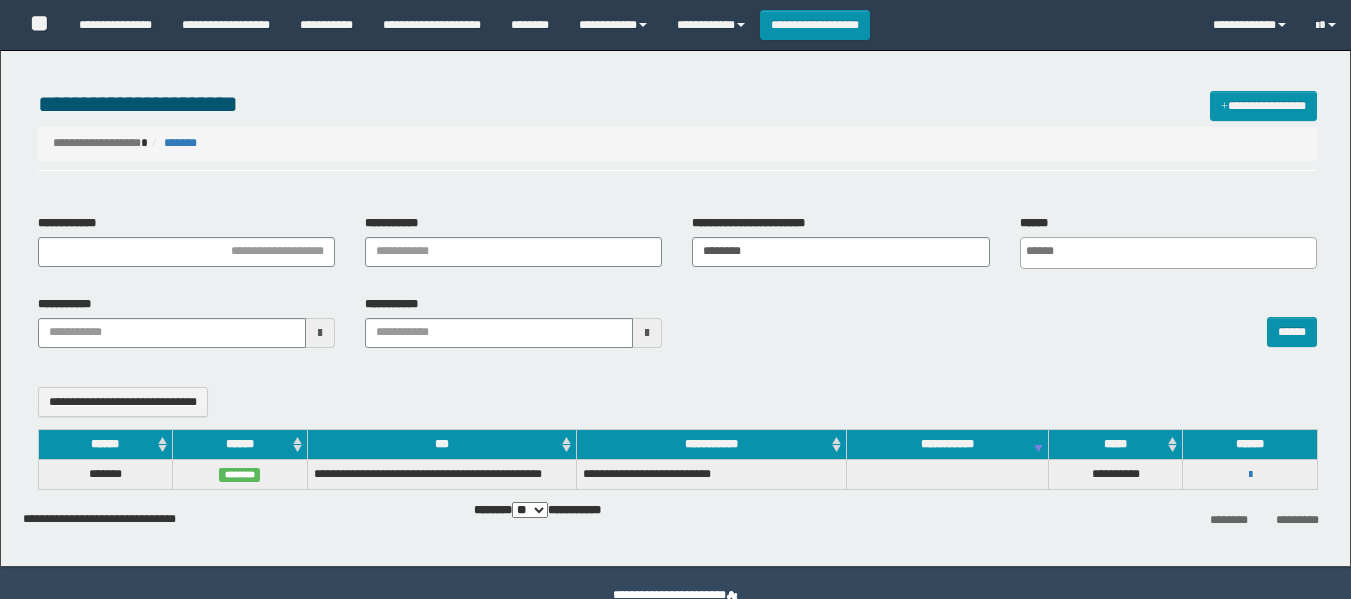 select 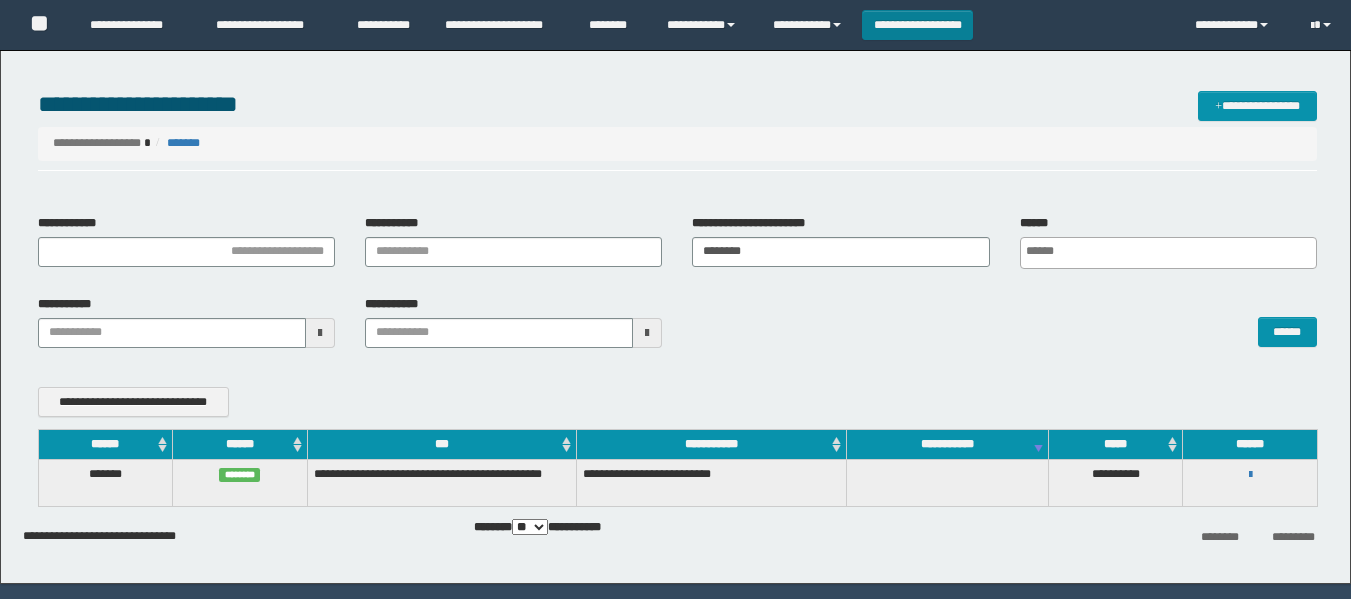 scroll, scrollTop: 60, scrollLeft: 0, axis: vertical 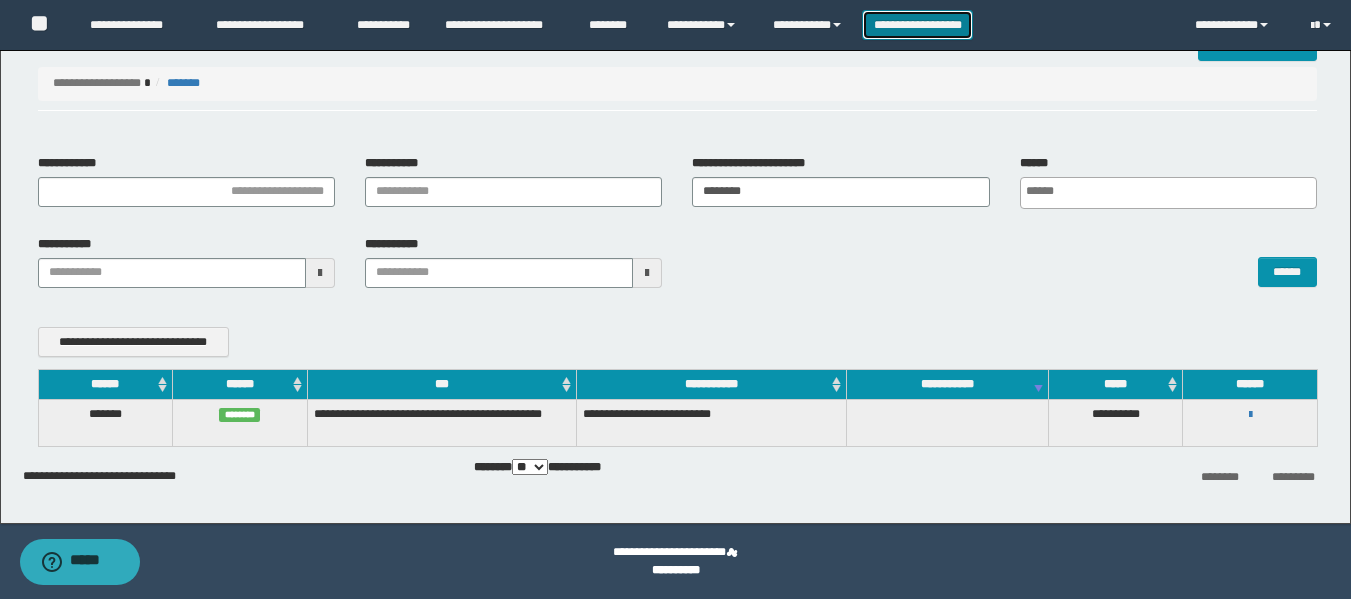 click on "**********" at bounding box center (917, 25) 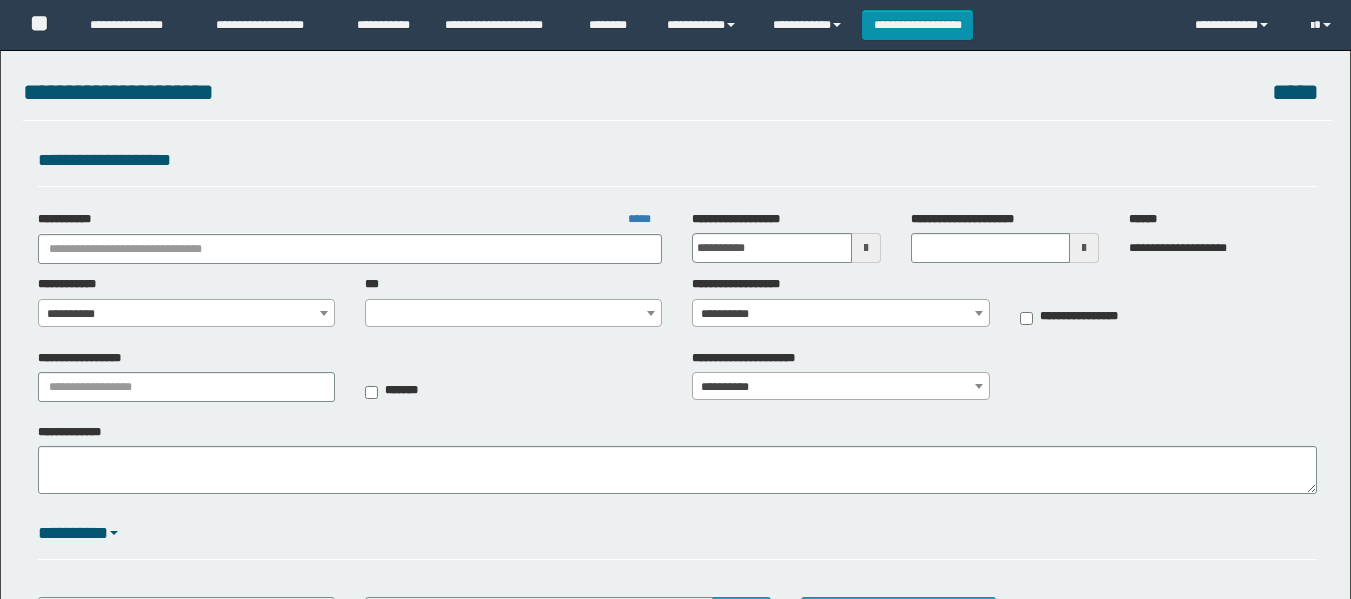 scroll, scrollTop: 0, scrollLeft: 0, axis: both 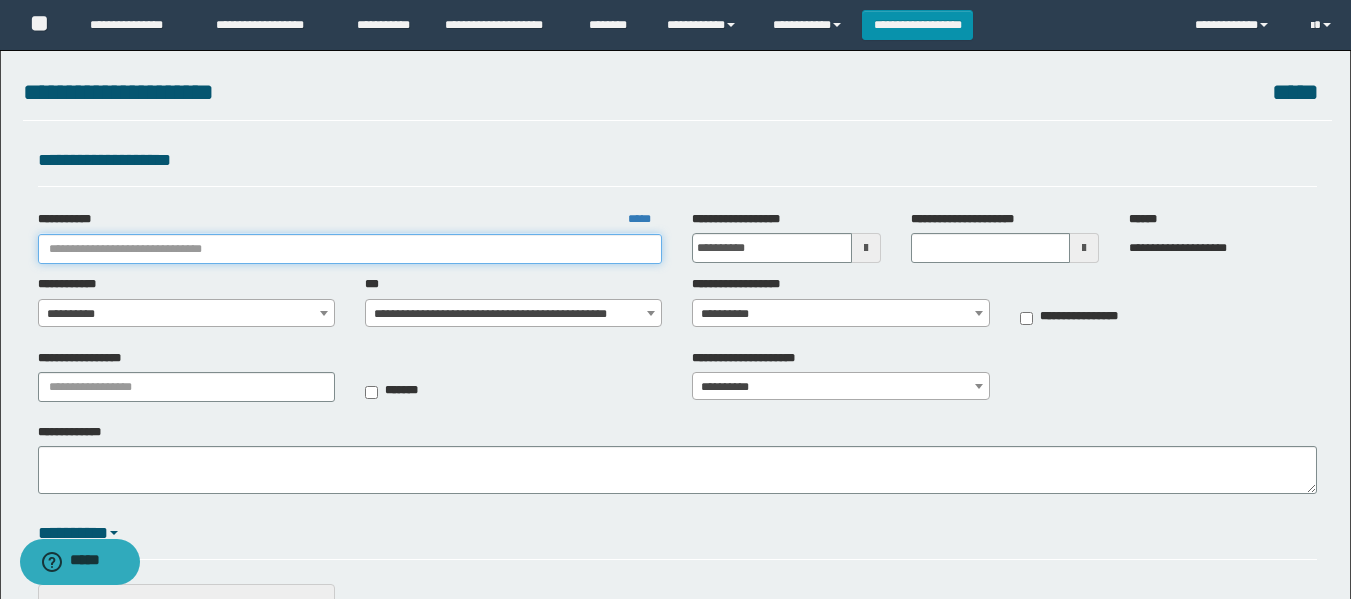 click on "**********" at bounding box center (350, 249) 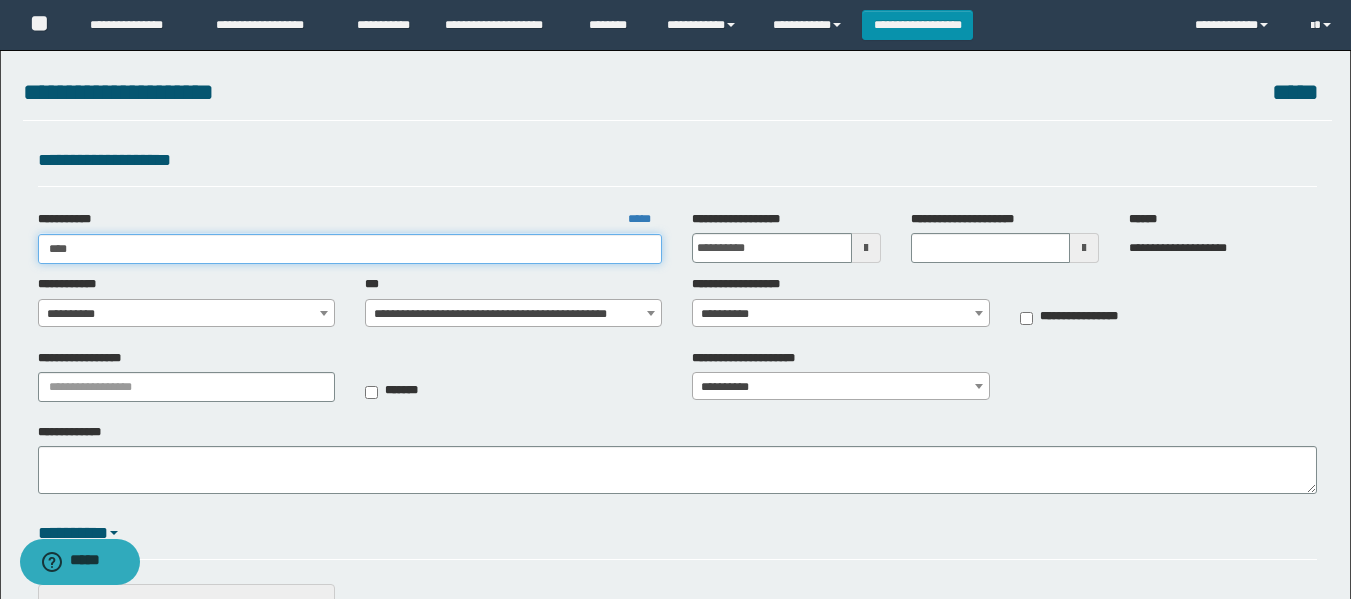 type on "*****" 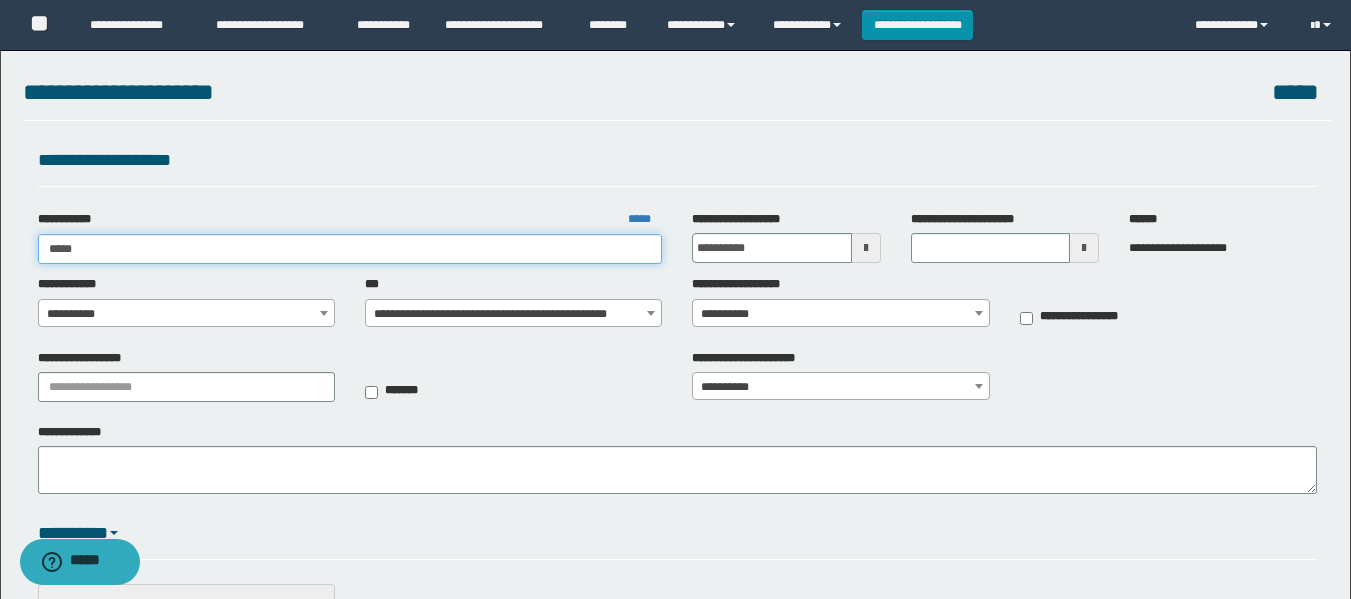 type on "*****" 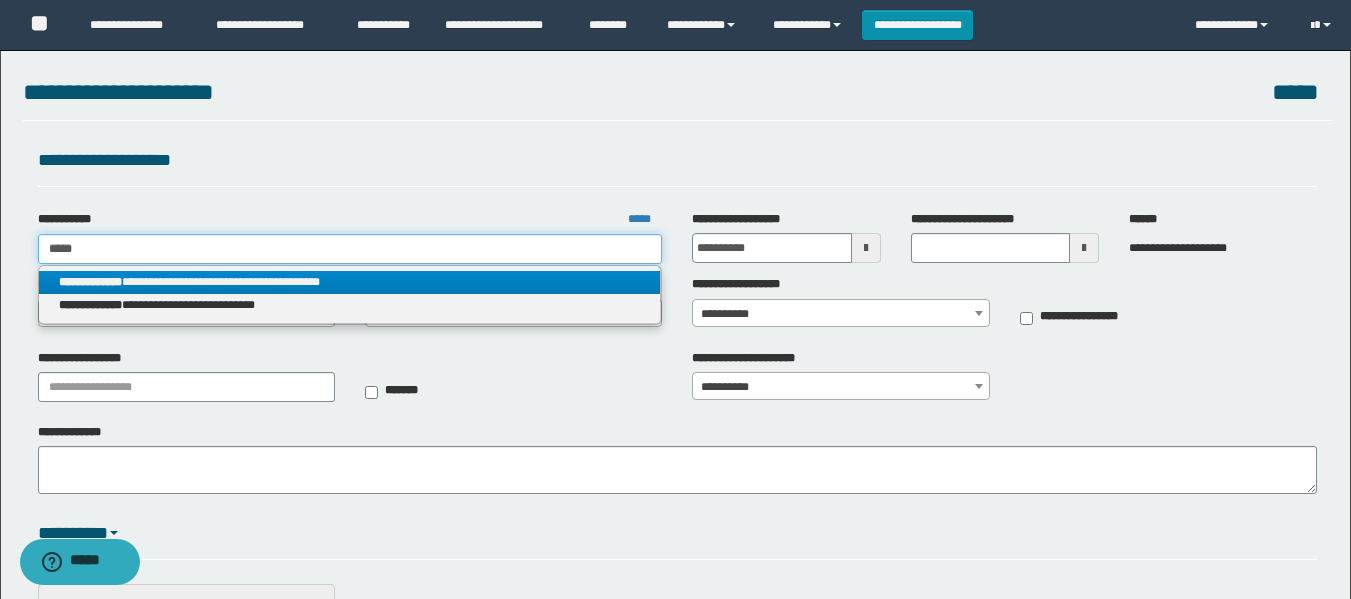 type on "*****" 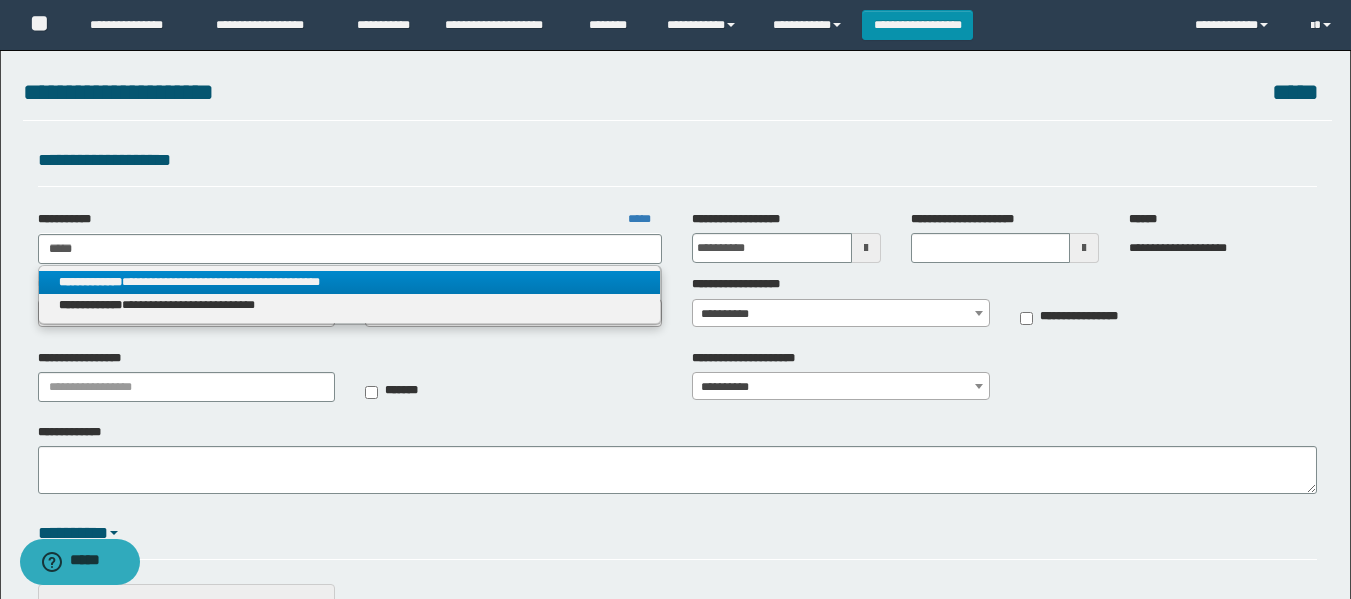 click on "**********" at bounding box center (350, 282) 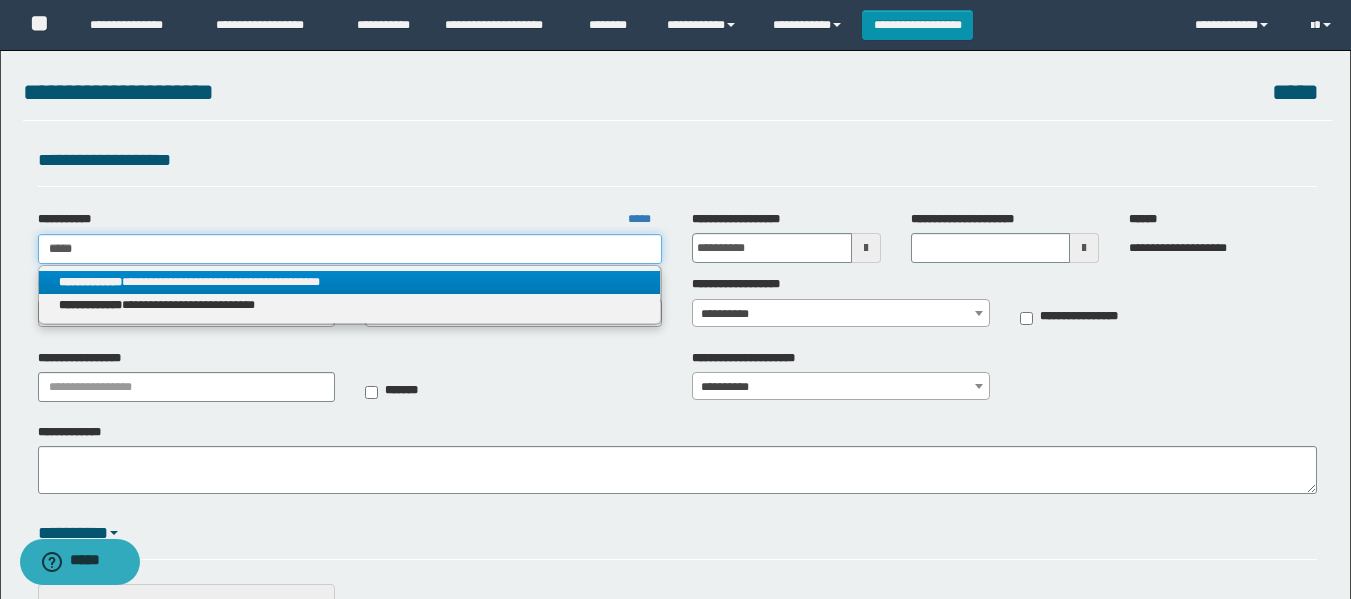 type 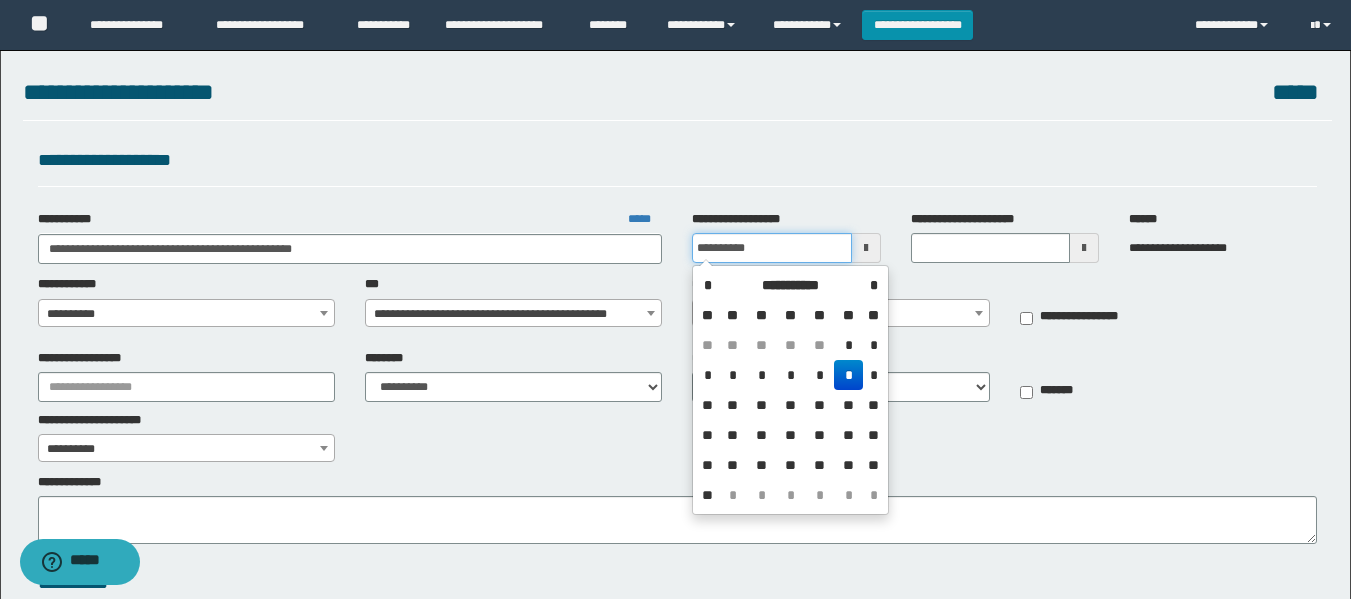 click on "**********" at bounding box center [771, 248] 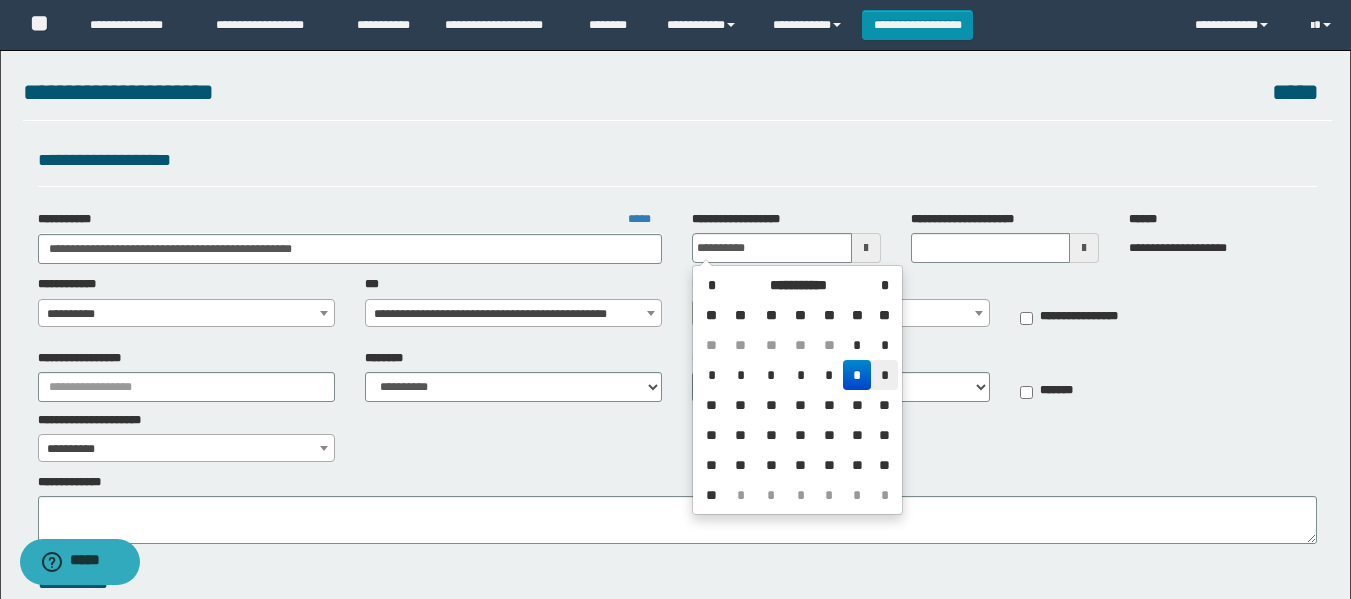 click on "*" at bounding box center (884, 375) 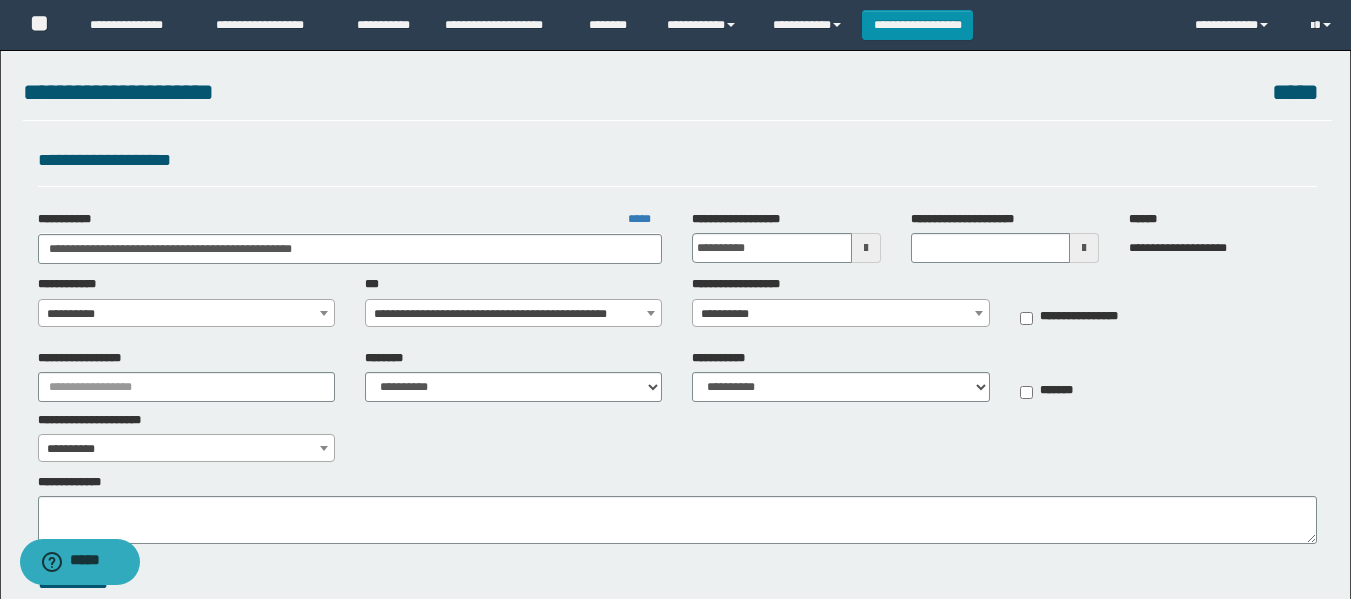 click on "**********" at bounding box center (677, 307) 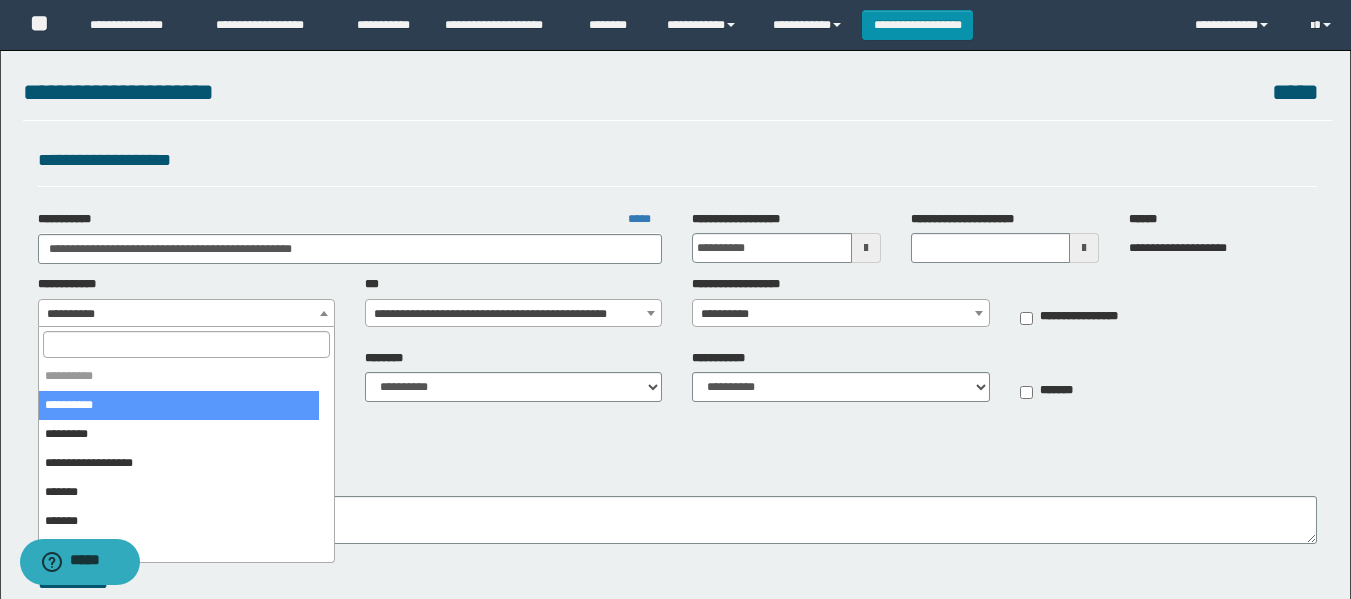 click at bounding box center [186, 344] 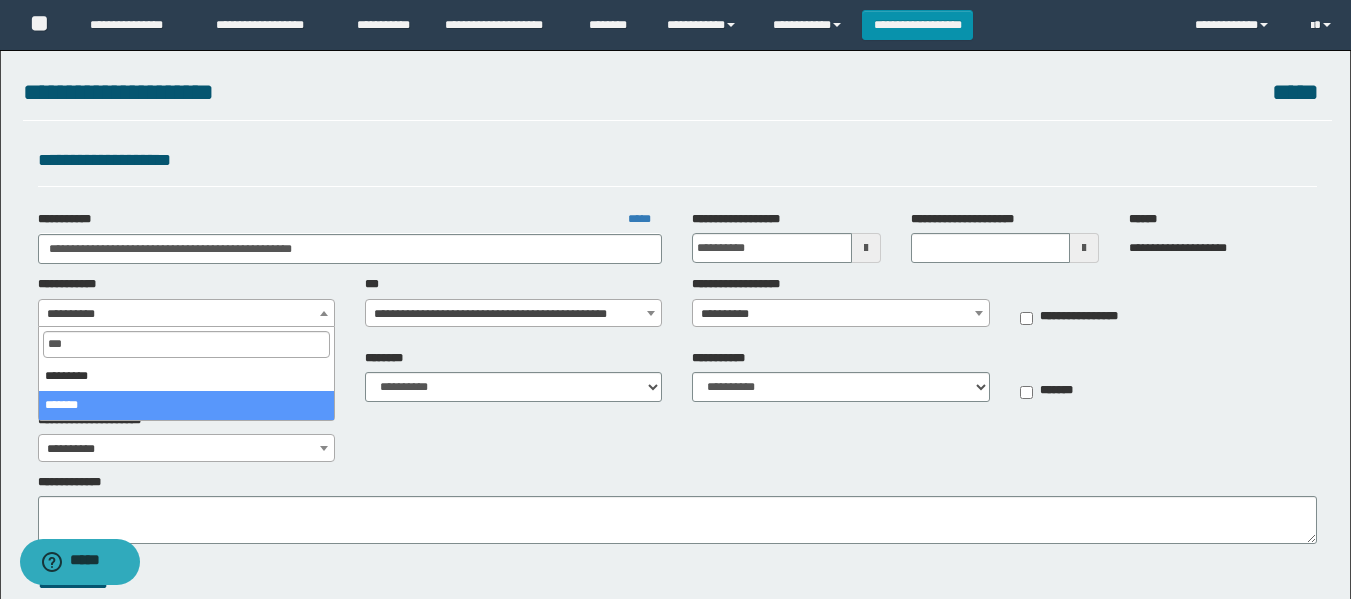 type on "***" 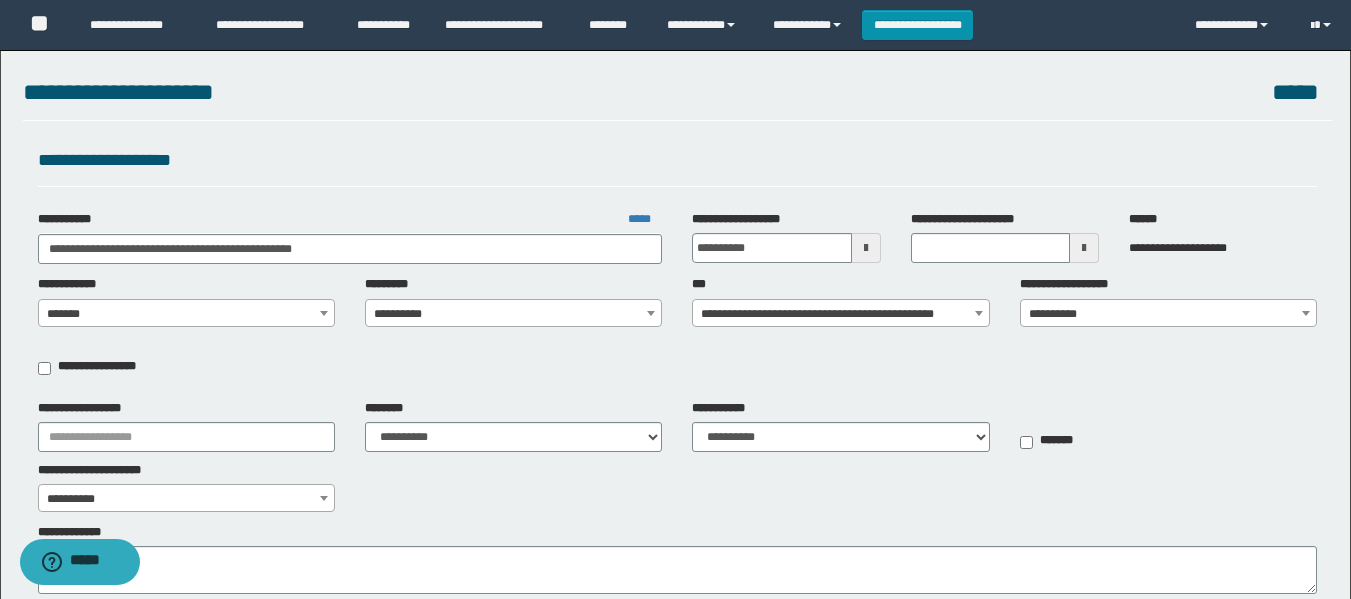 click on "**********" at bounding box center (513, 314) 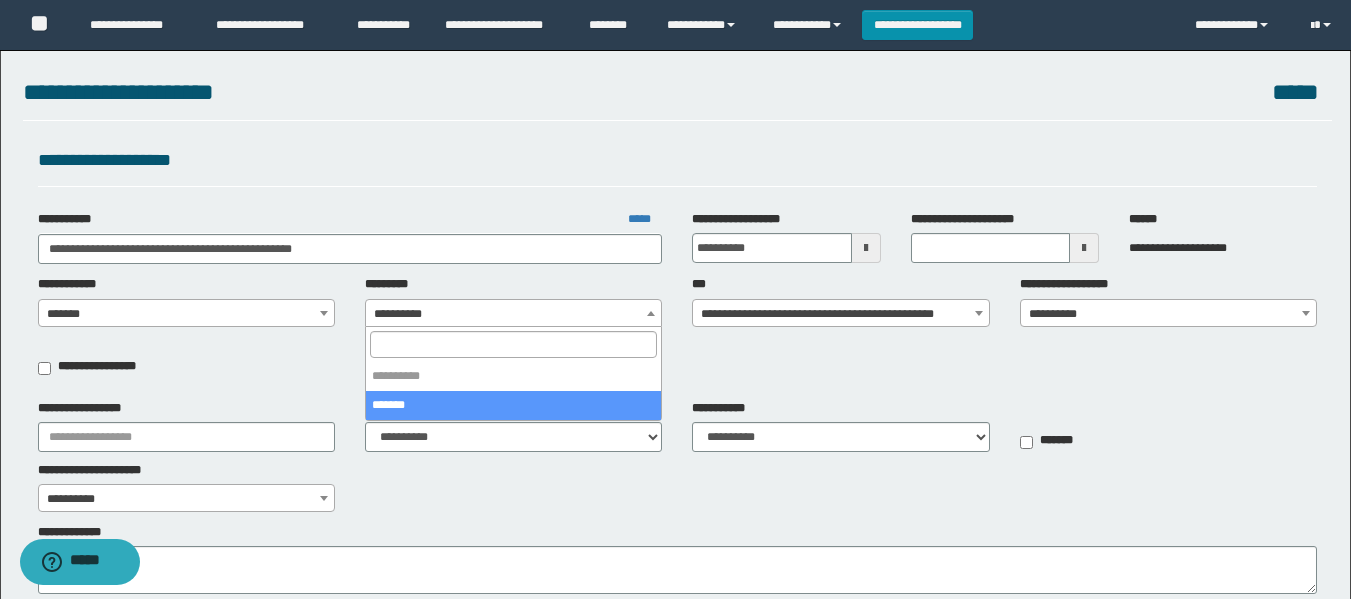 select on "****" 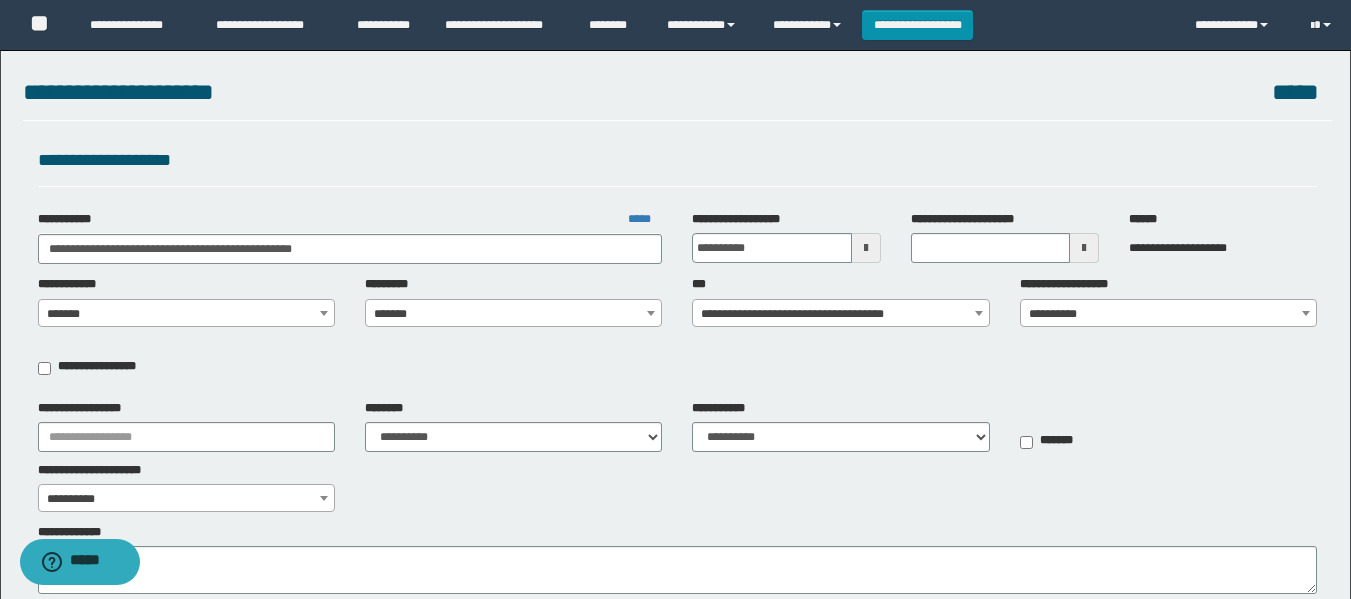 click on "**********" at bounding box center (840, 301) 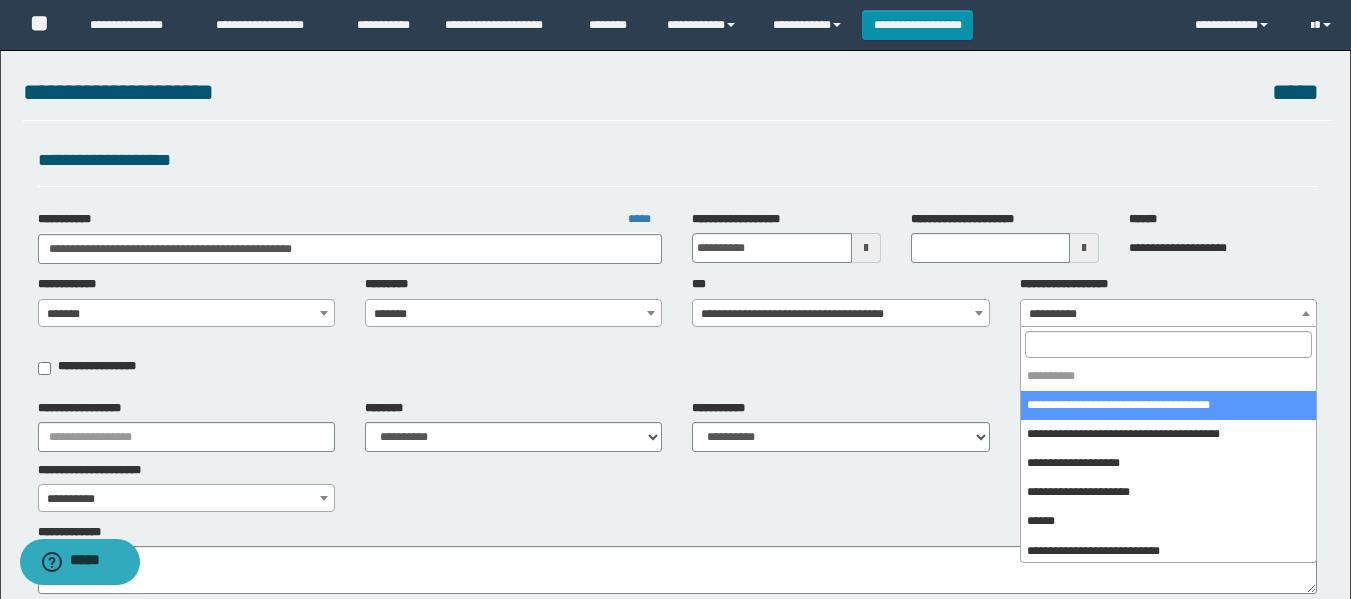 click on "**********" at bounding box center (1168, 314) 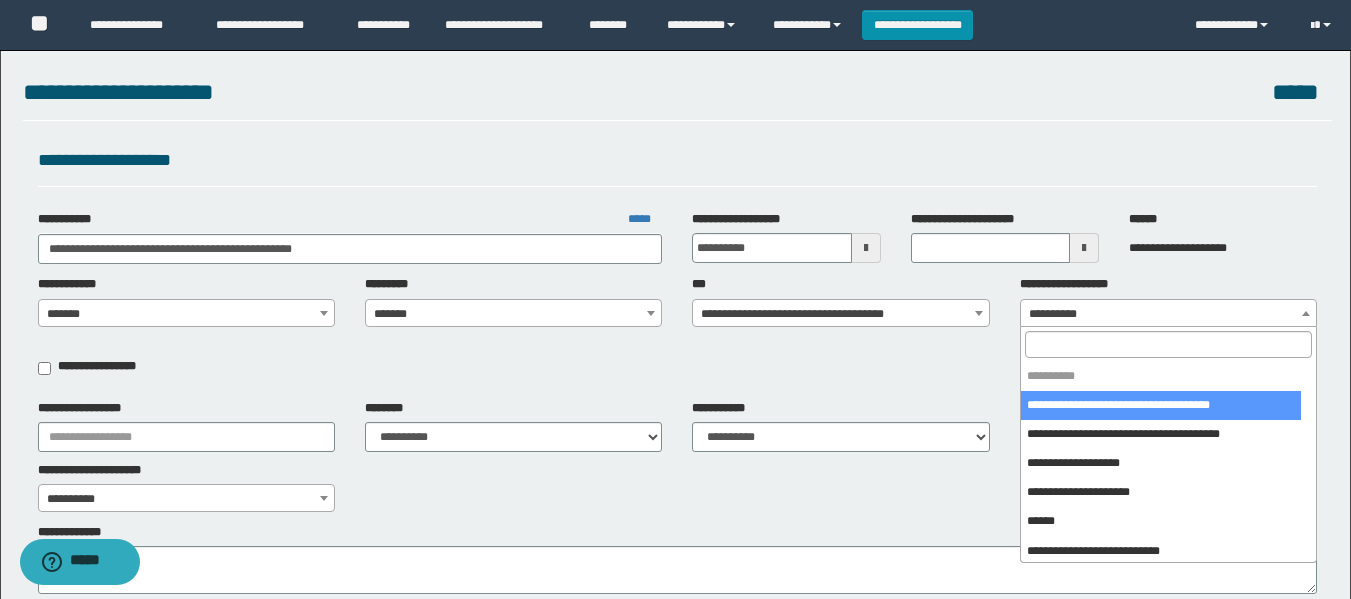 click on "**********" at bounding box center (1168, 314) 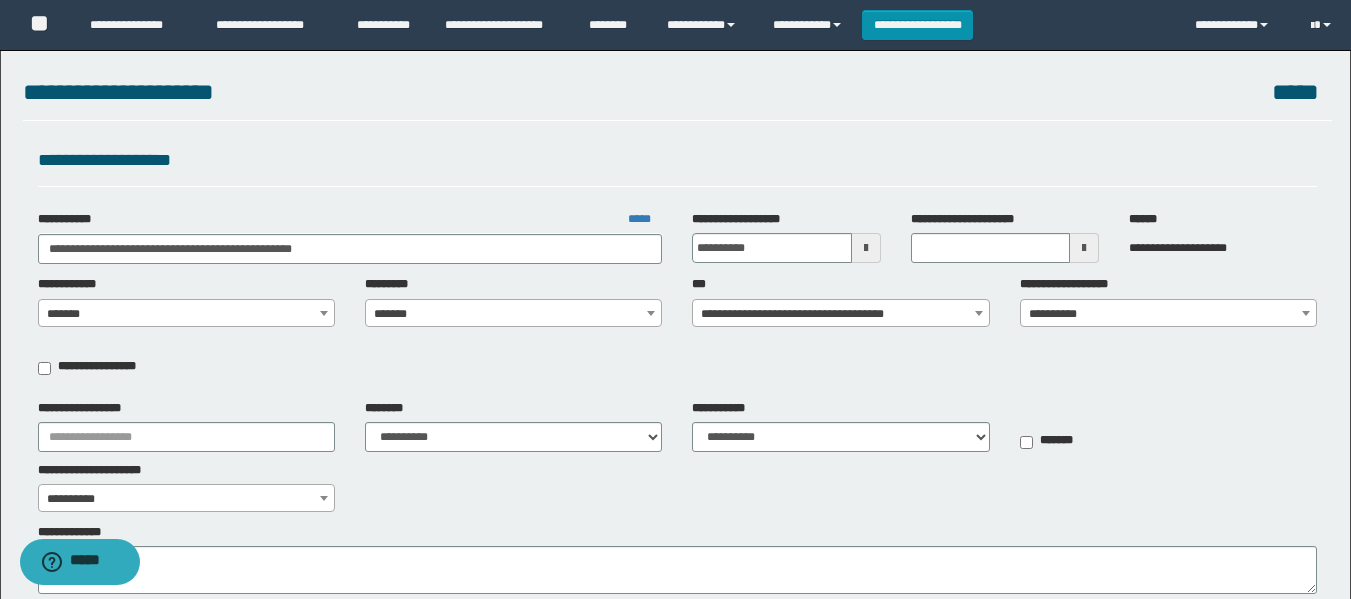 click on "**********" at bounding box center (1168, 314) 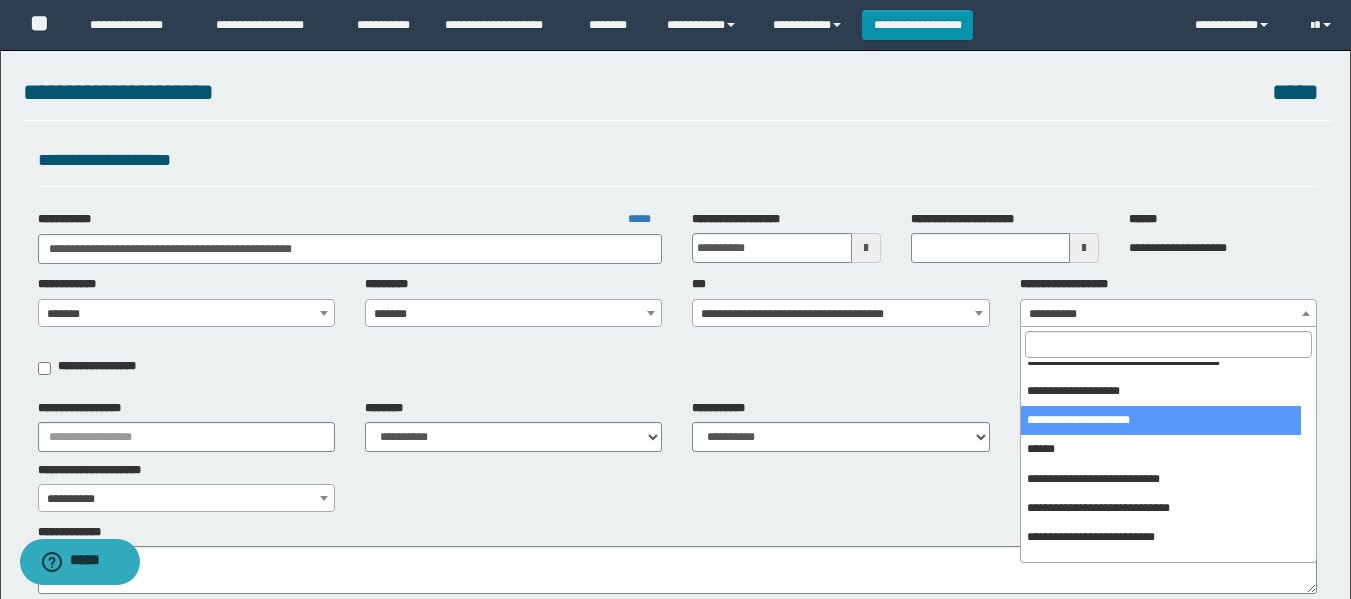 scroll, scrollTop: 100, scrollLeft: 0, axis: vertical 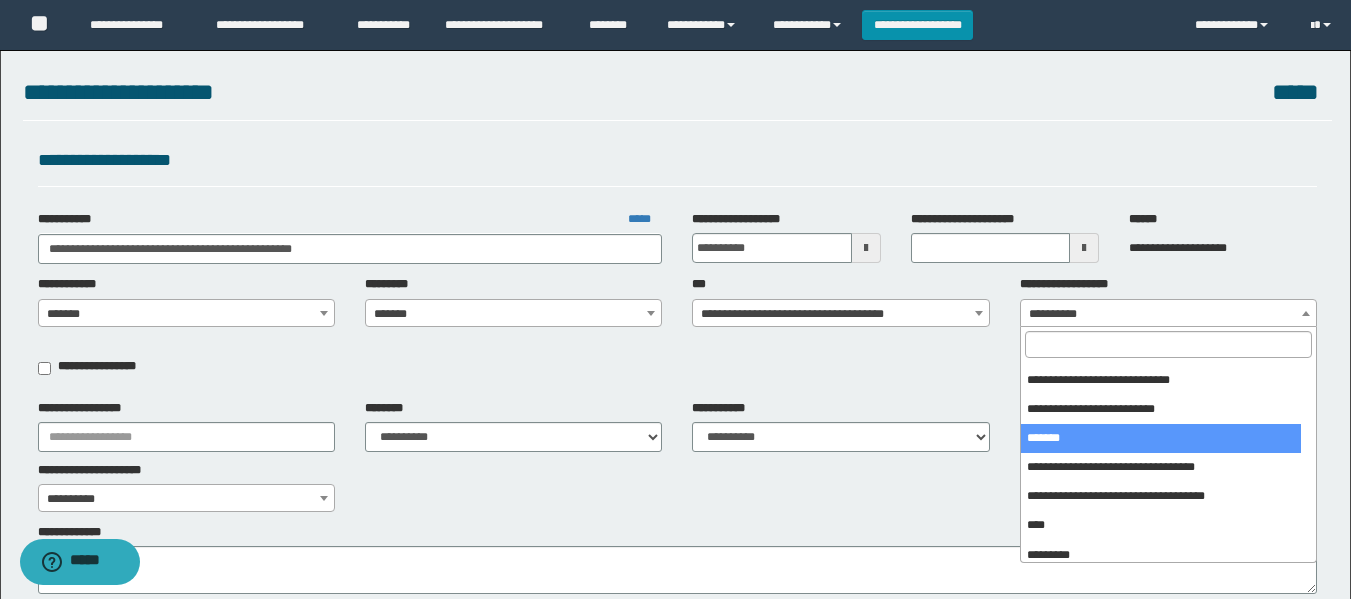 select on "***" 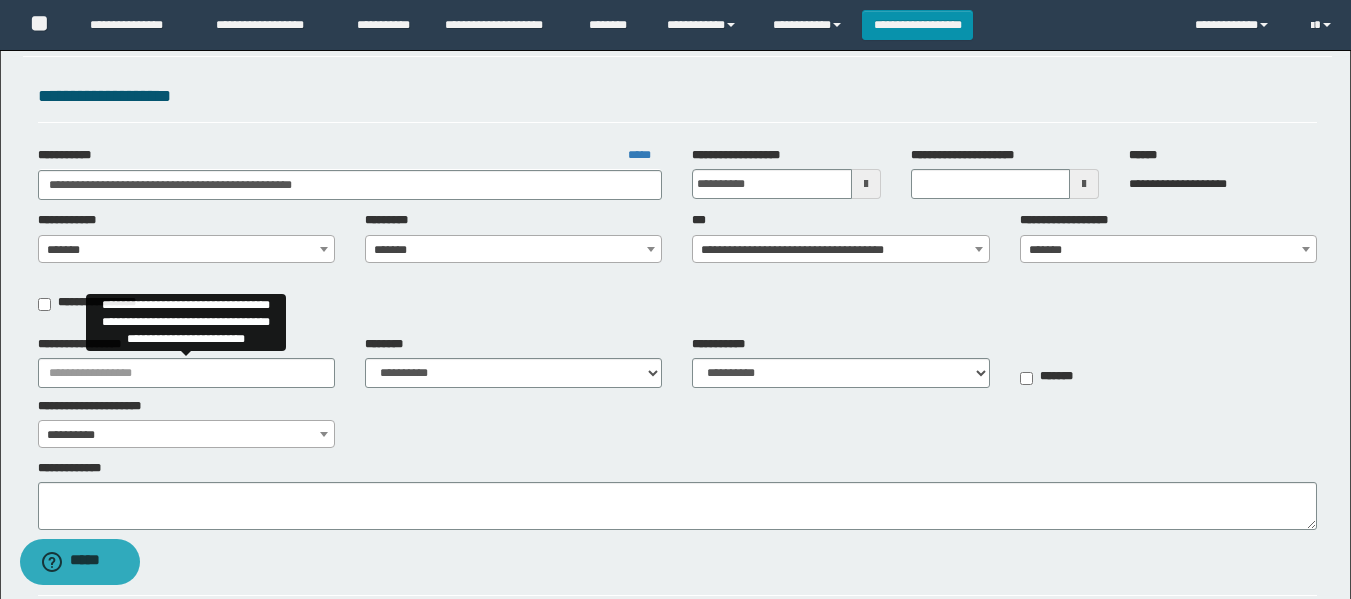 scroll, scrollTop: 100, scrollLeft: 0, axis: vertical 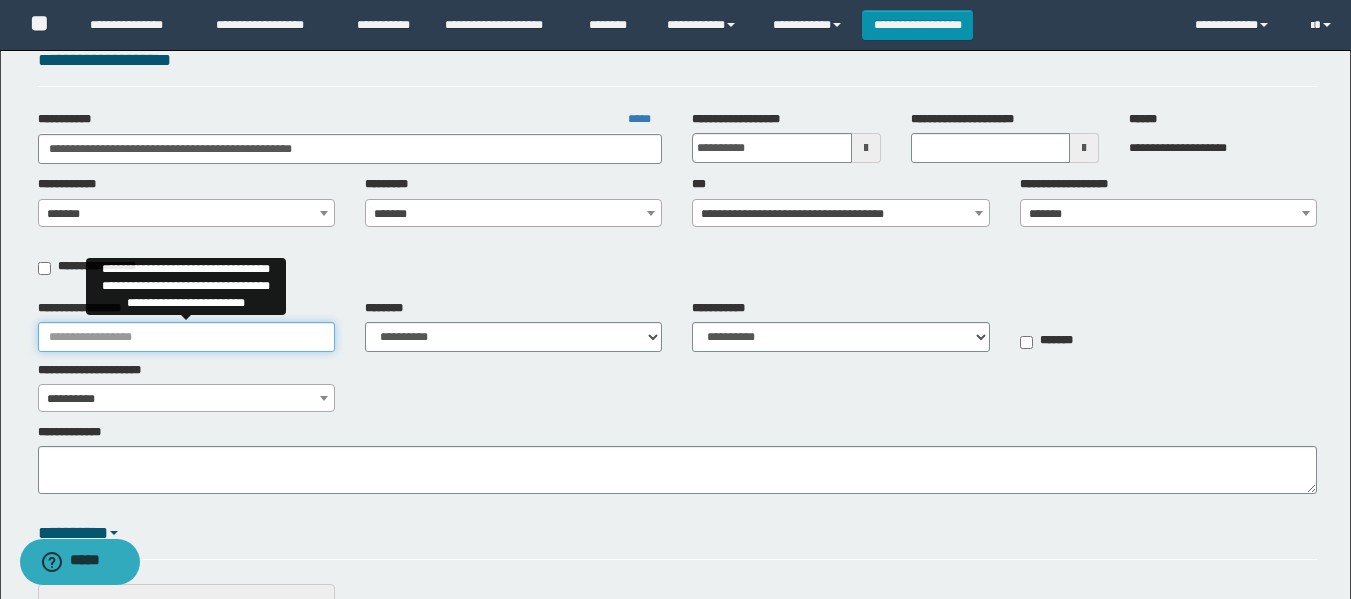 drag, startPoint x: 254, startPoint y: 343, endPoint x: 290, endPoint y: 345, distance: 36.05551 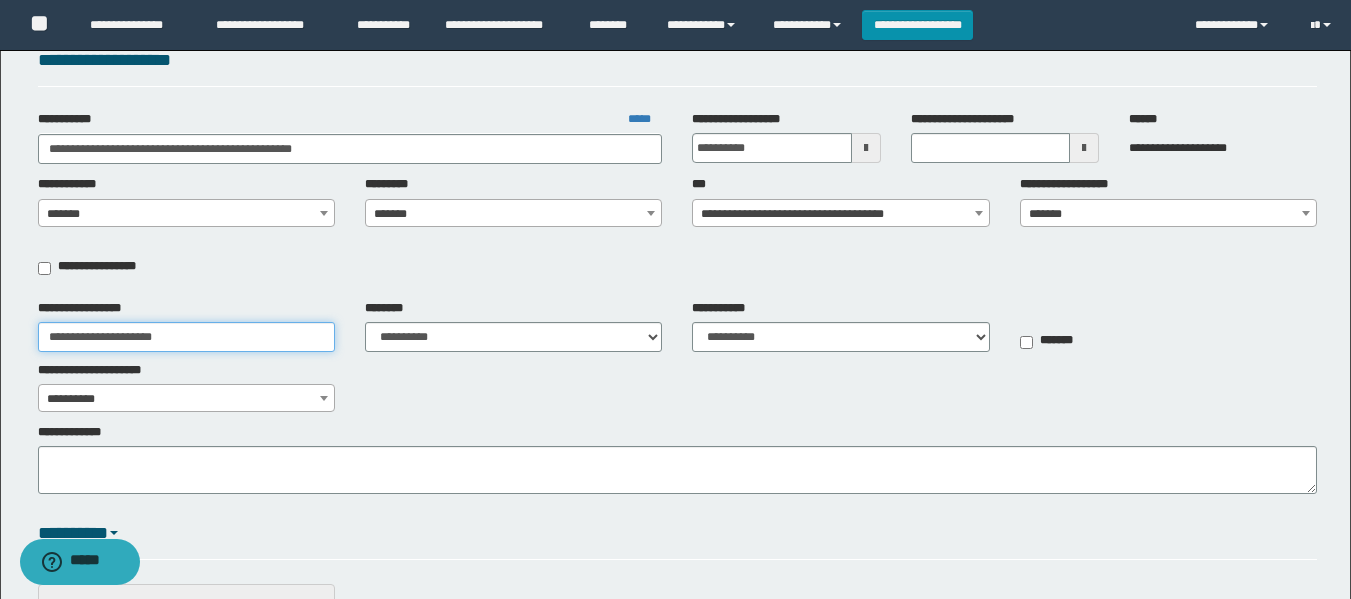 type on "**********" 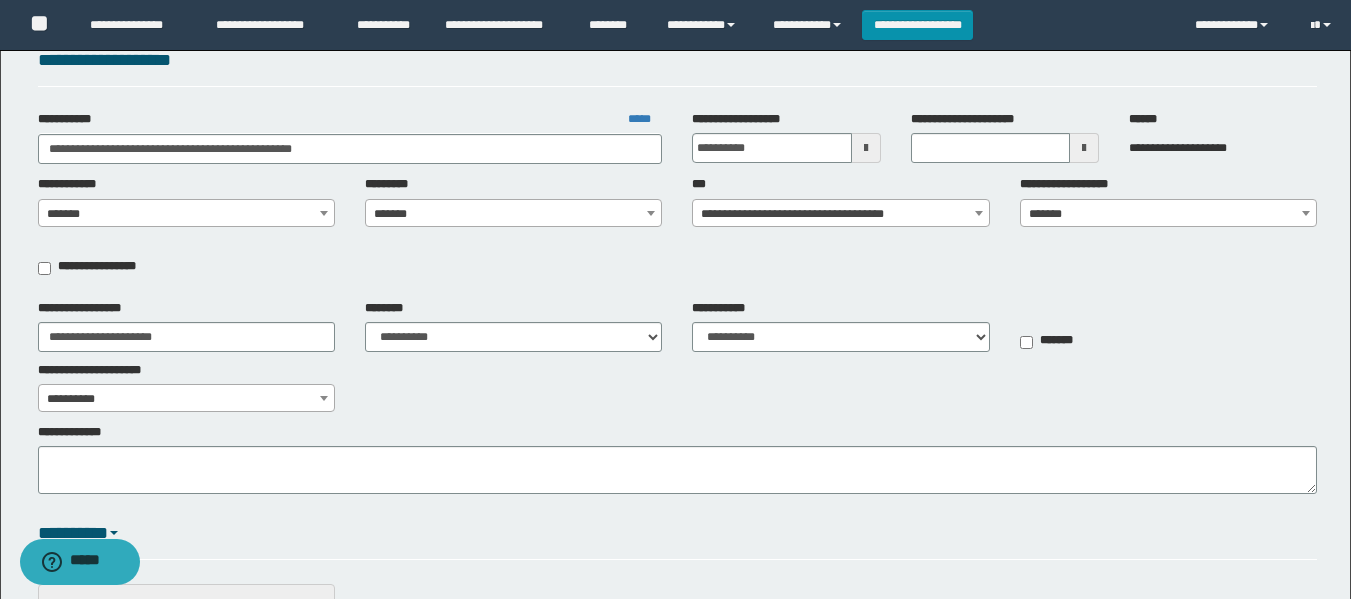 click on "**********" at bounding box center (513, 326) 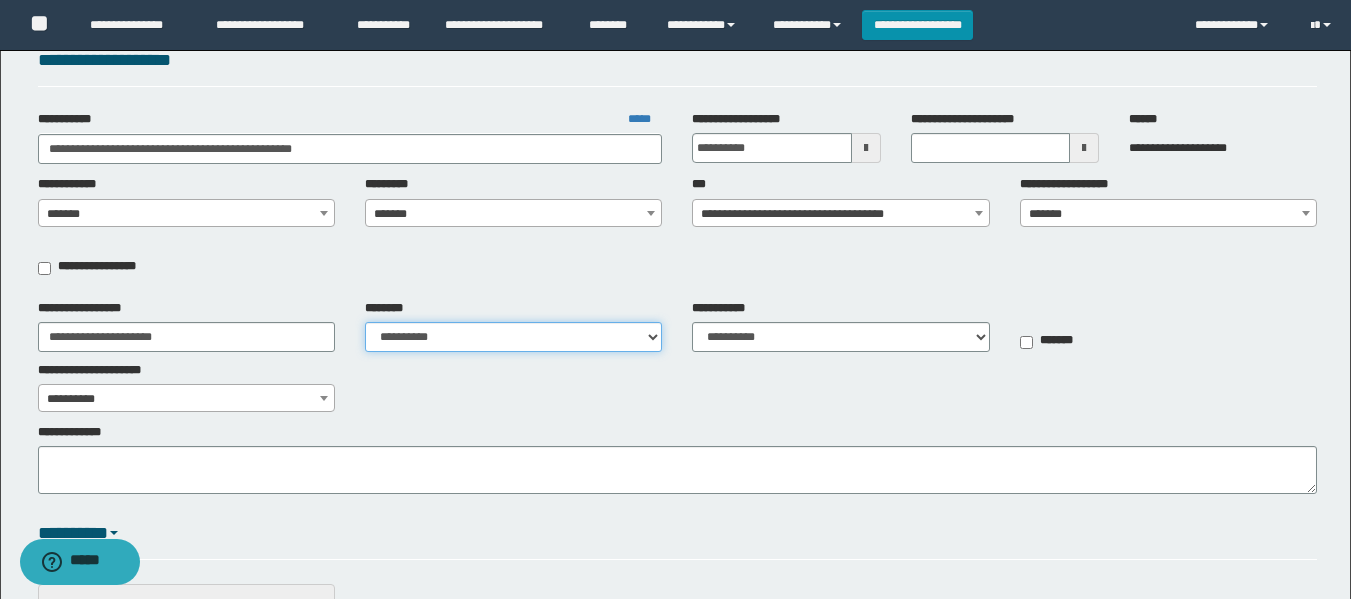 click on "**********" at bounding box center [513, 337] 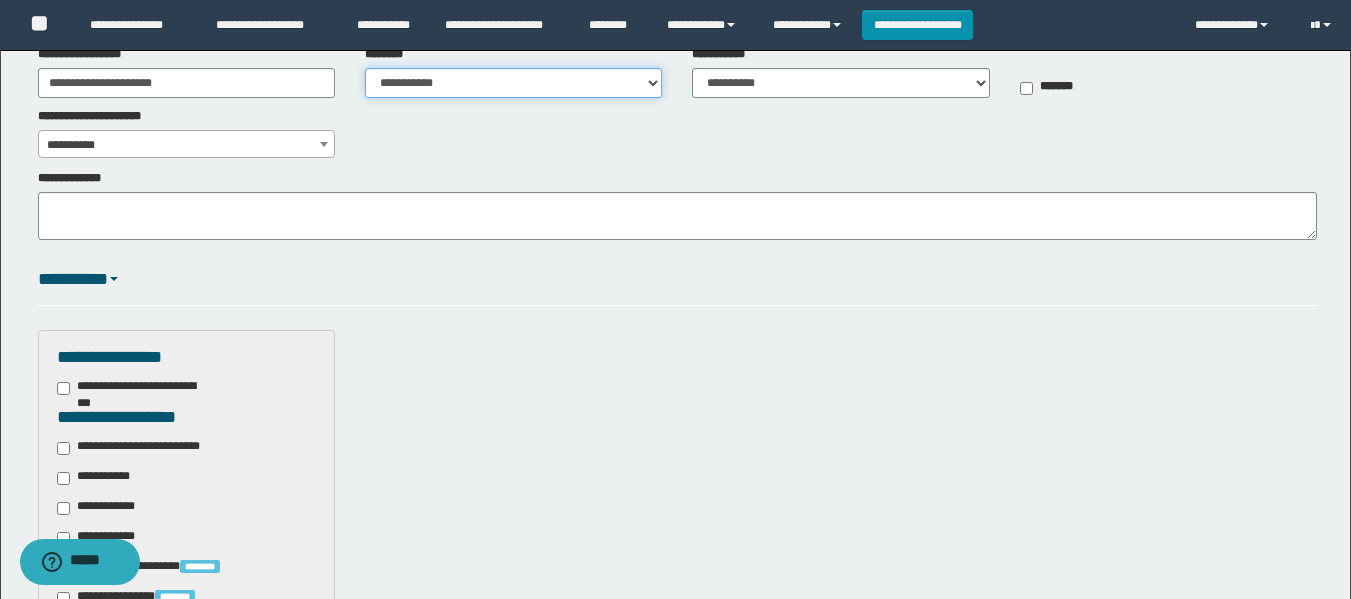 scroll, scrollTop: 400, scrollLeft: 0, axis: vertical 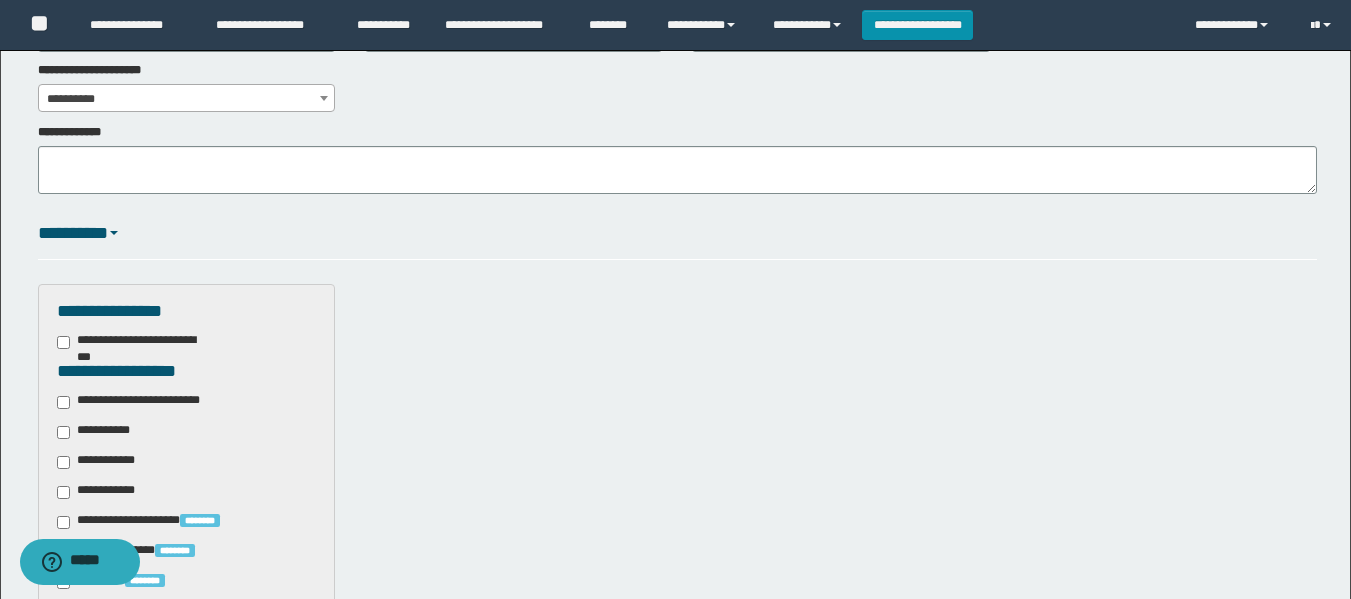 click on "**********" at bounding box center (97, 432) 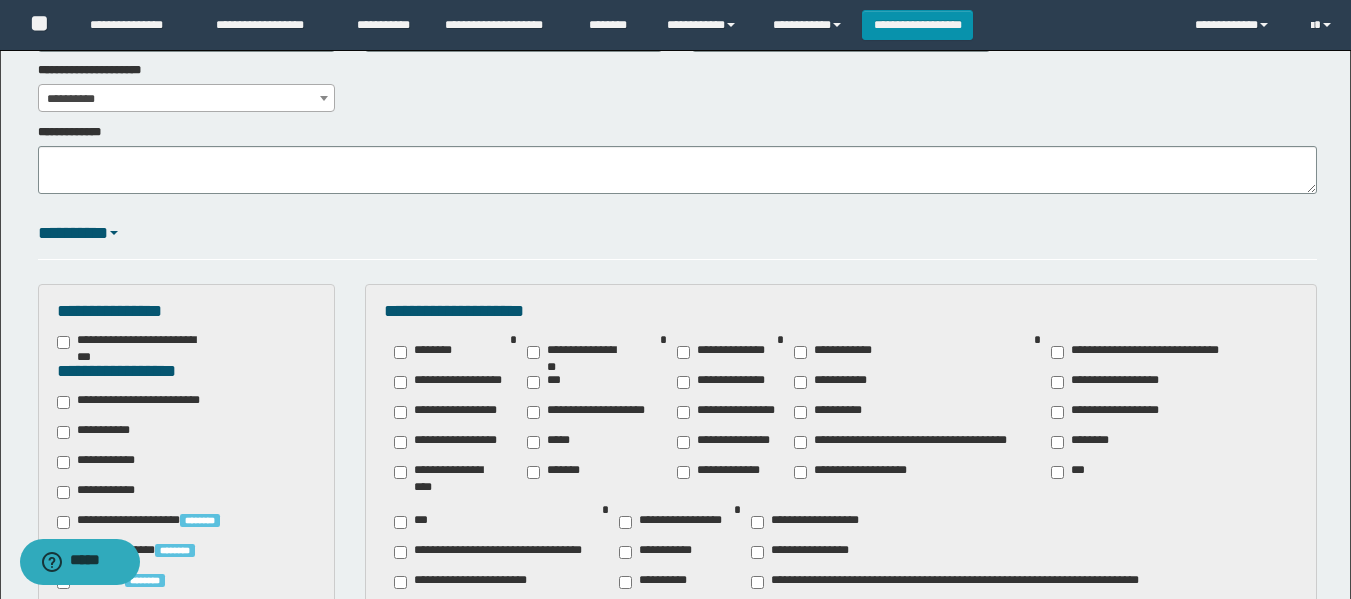 click on "**********" at bounding box center [97, 432] 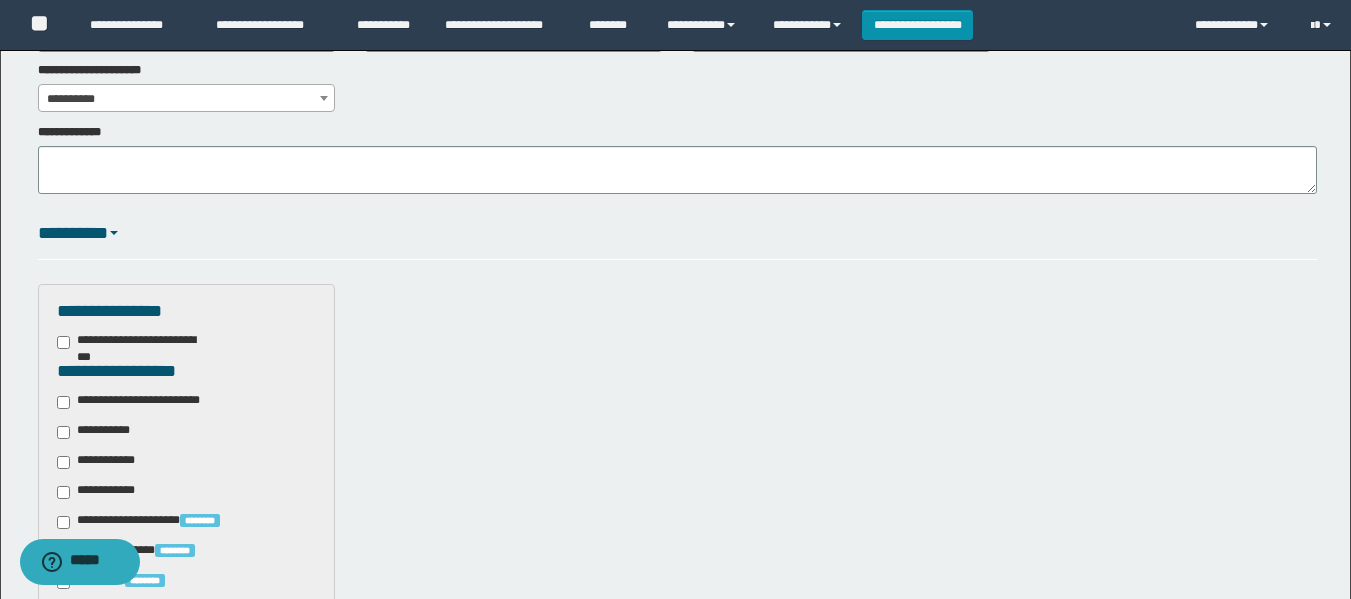 click on "**********" at bounding box center [143, 402] 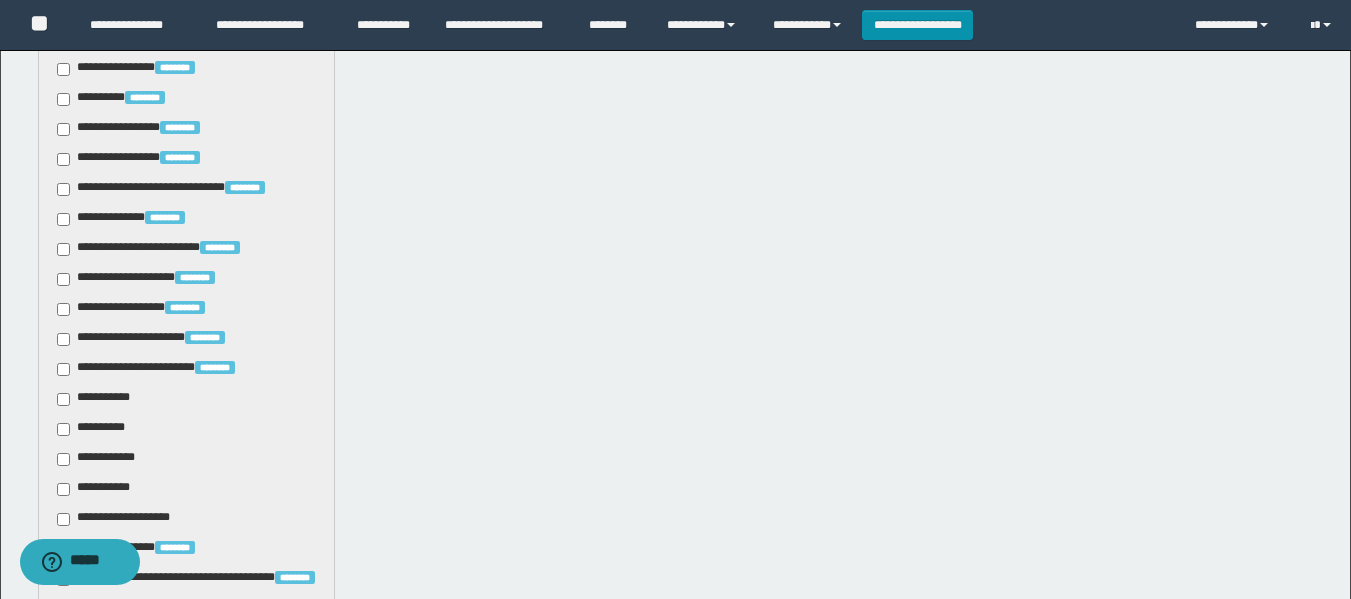 scroll, scrollTop: 900, scrollLeft: 0, axis: vertical 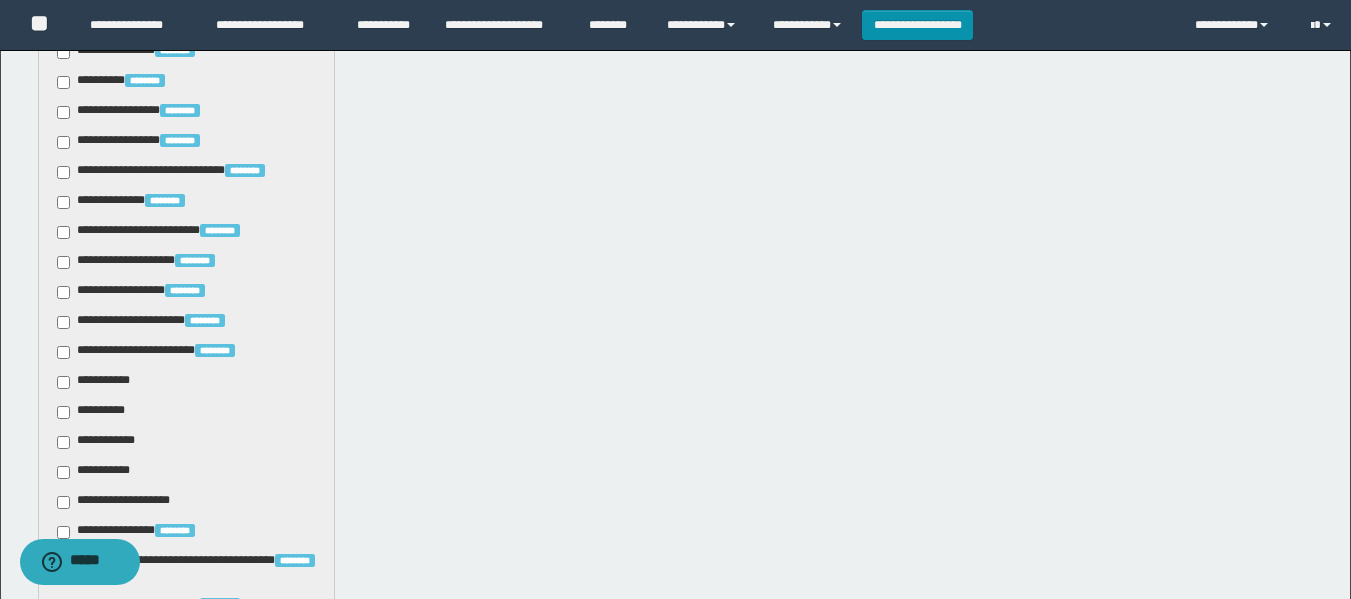 click on "**********" at bounding box center [97, 382] 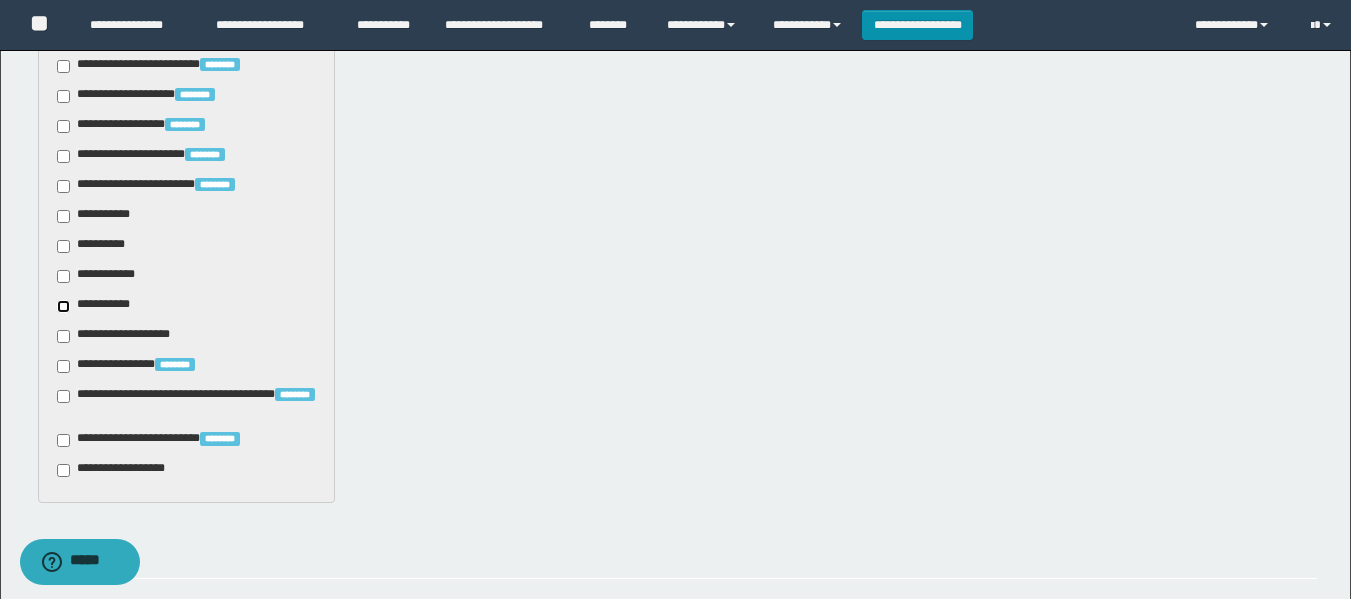 scroll, scrollTop: 1289, scrollLeft: 0, axis: vertical 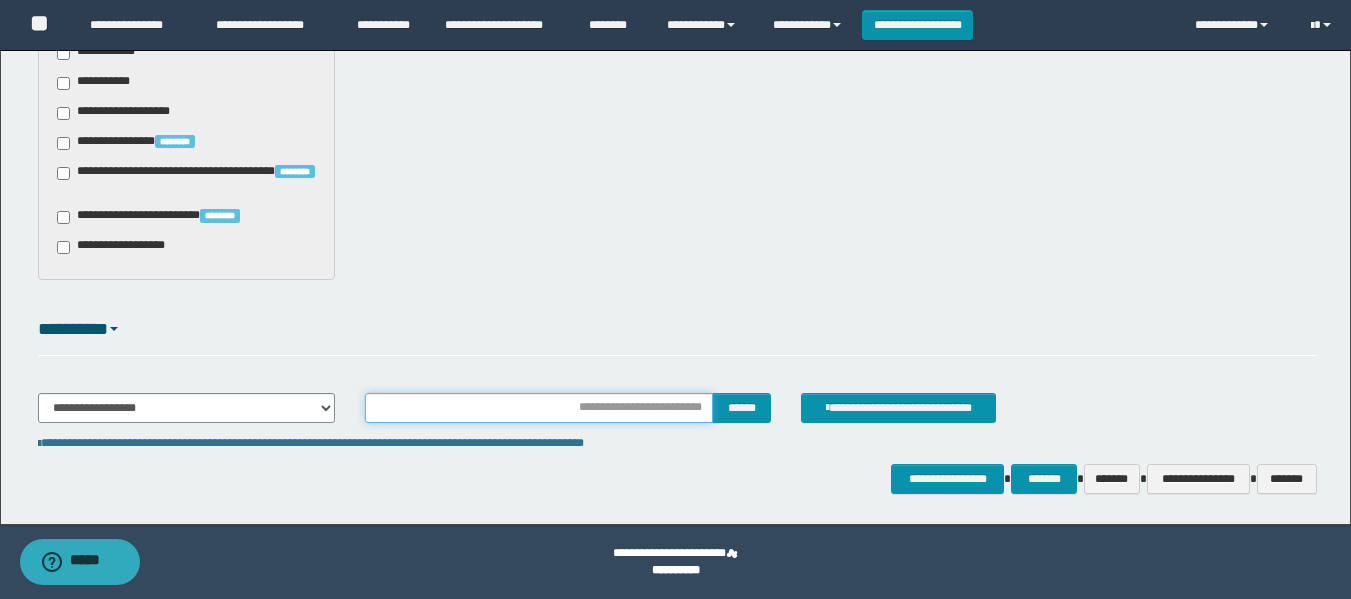 click at bounding box center (539, 408) 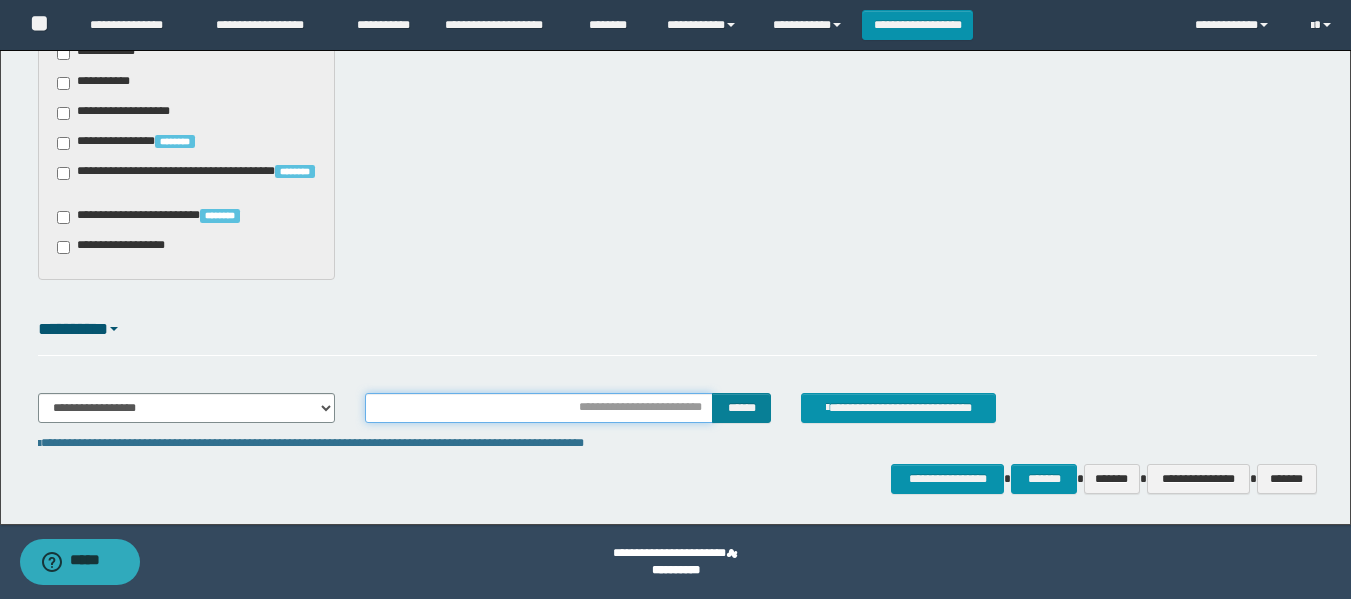type on "**********" 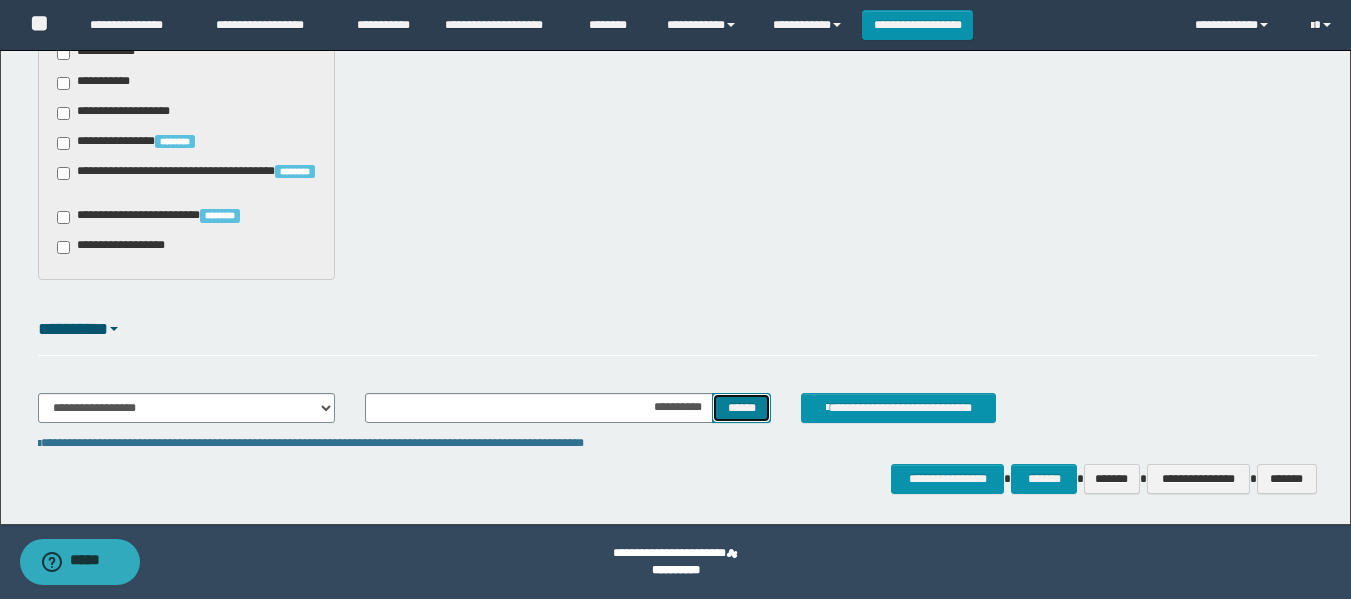 click on "******" at bounding box center [741, 408] 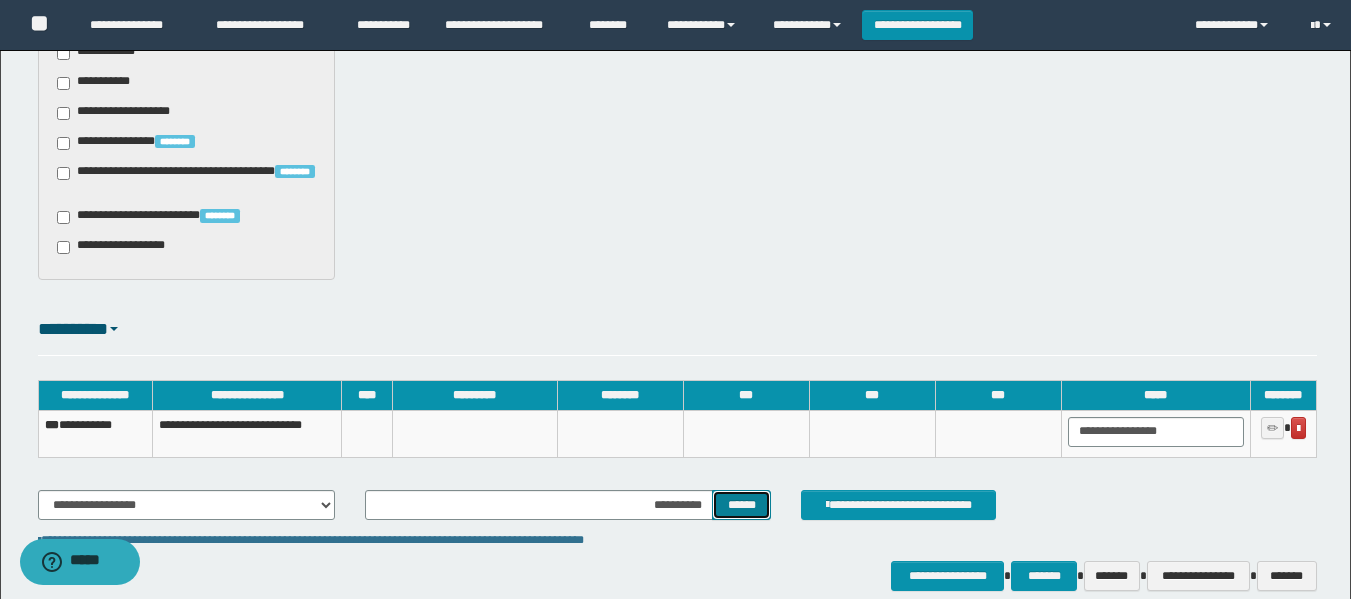 type 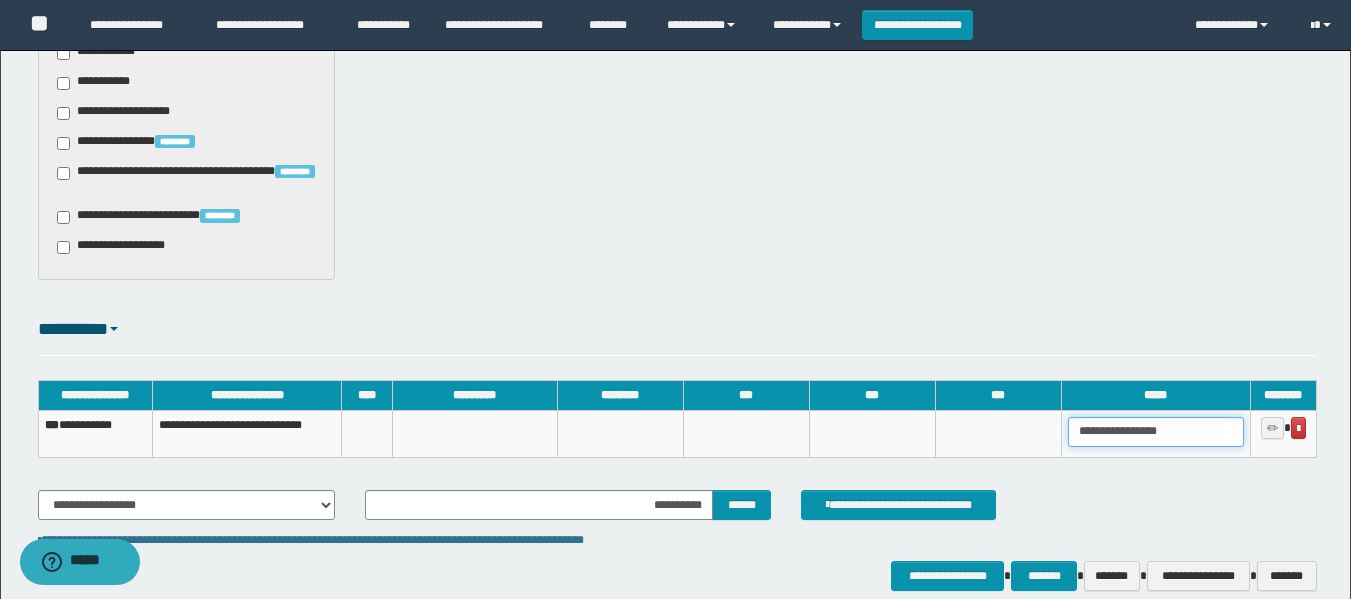 drag, startPoint x: 1199, startPoint y: 430, endPoint x: 1060, endPoint y: 446, distance: 139.91783 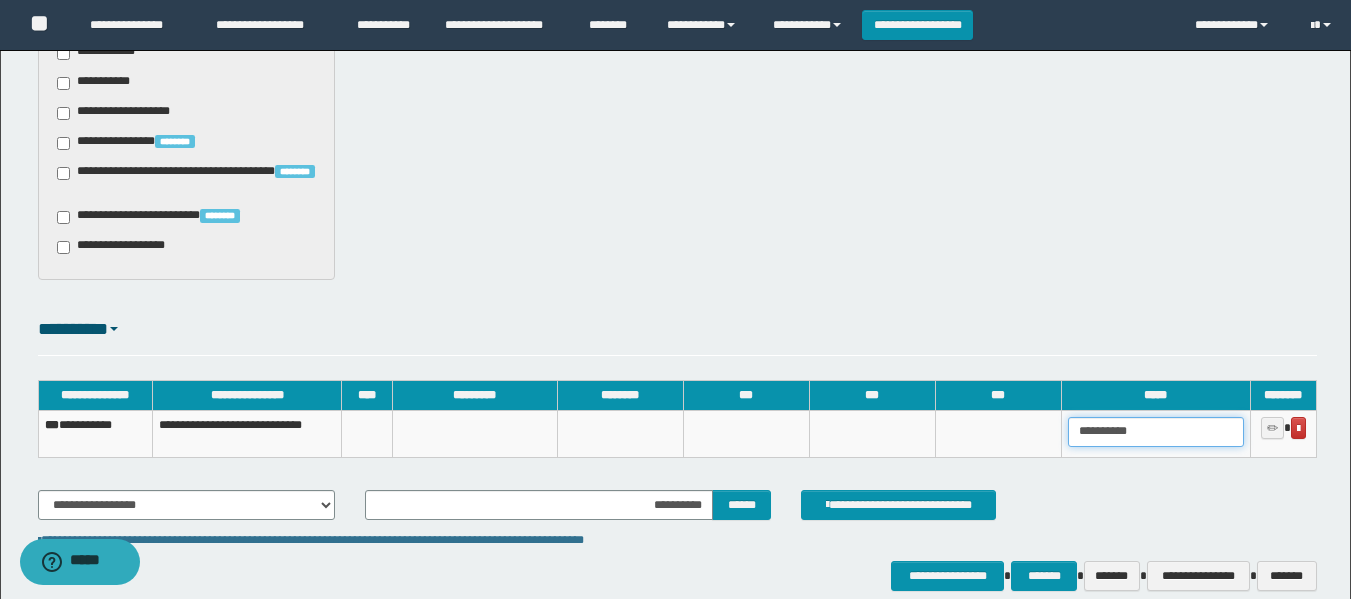 type on "**********" 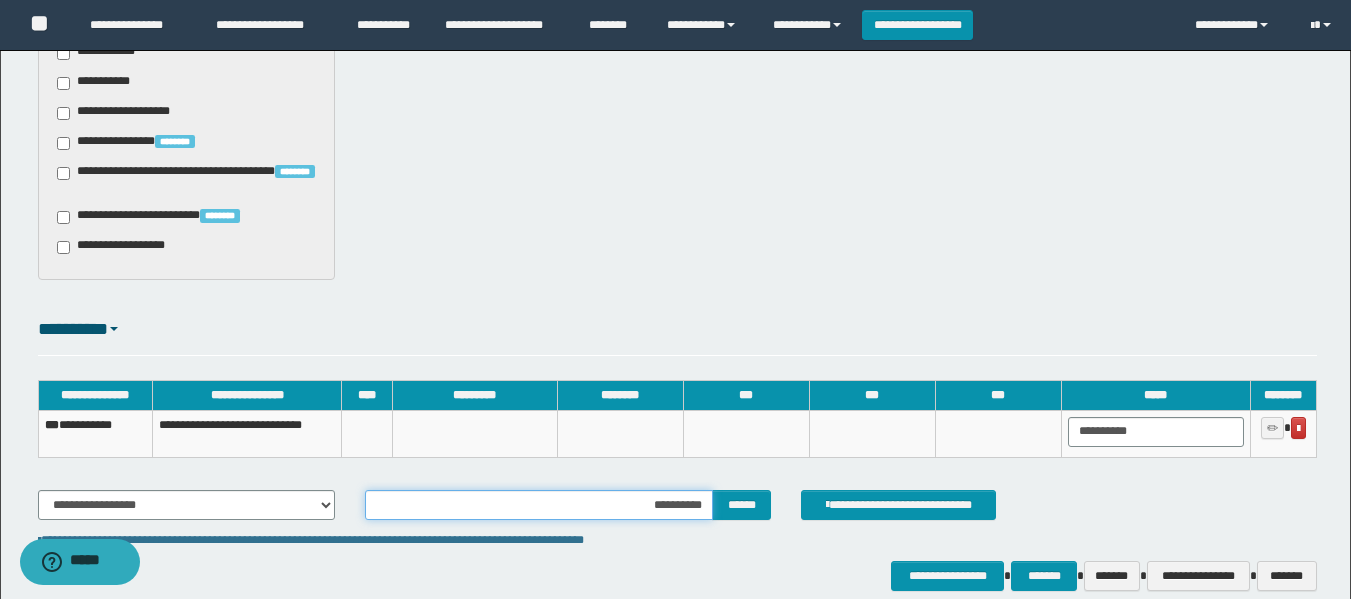 click on "**********" at bounding box center [539, 505] 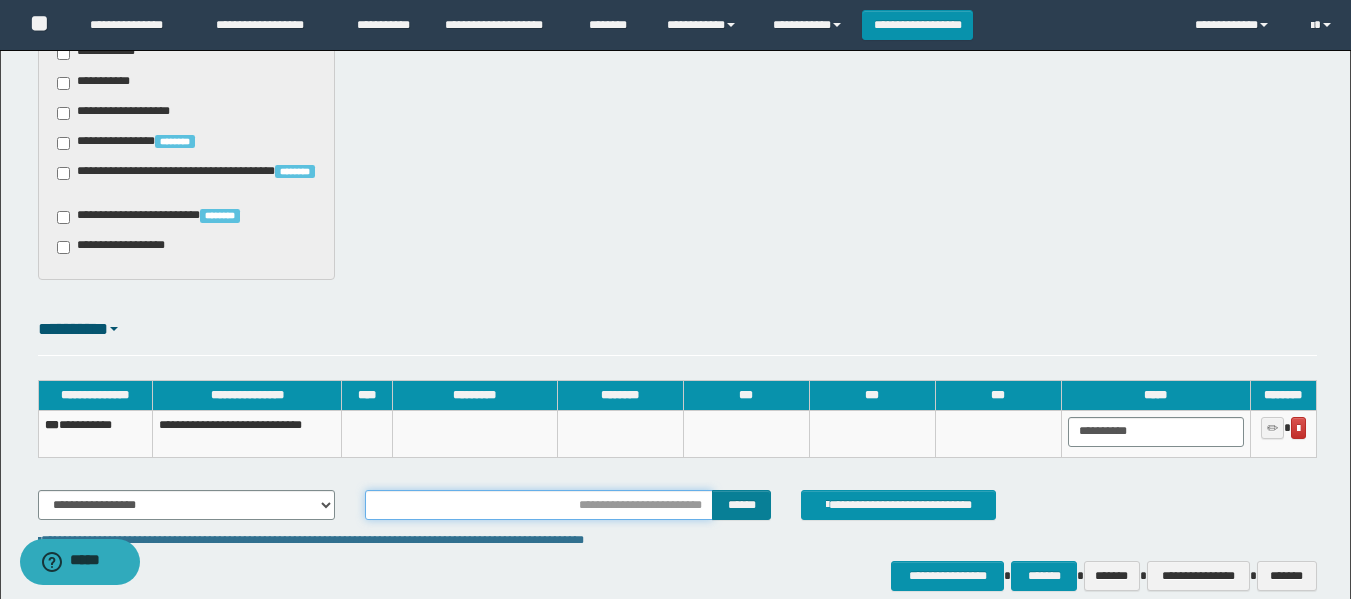 type on "**********" 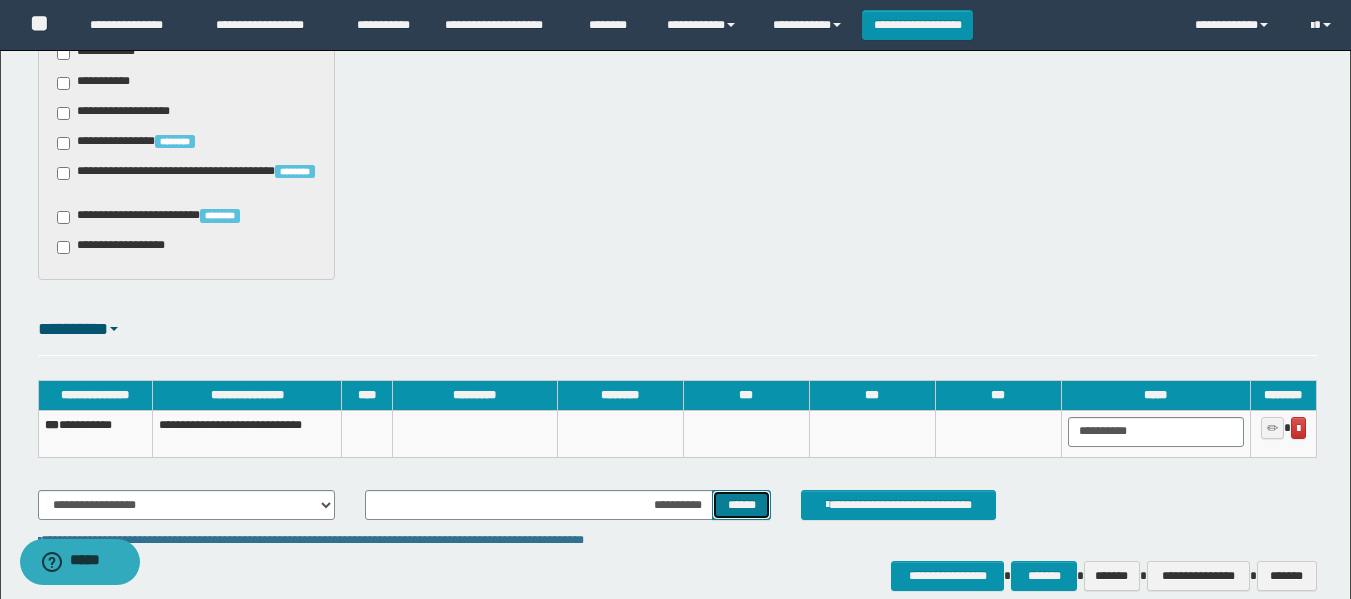 click on "******" at bounding box center (741, 505) 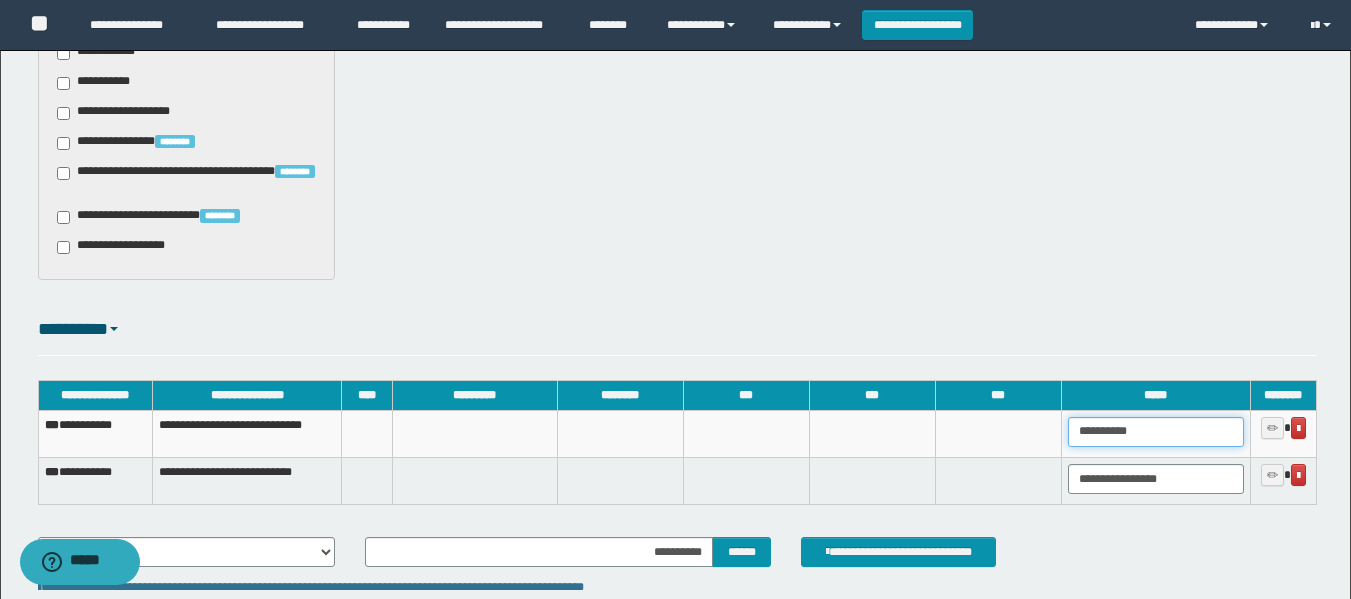 drag, startPoint x: 1065, startPoint y: 450, endPoint x: 1014, endPoint y: 460, distance: 51.971146 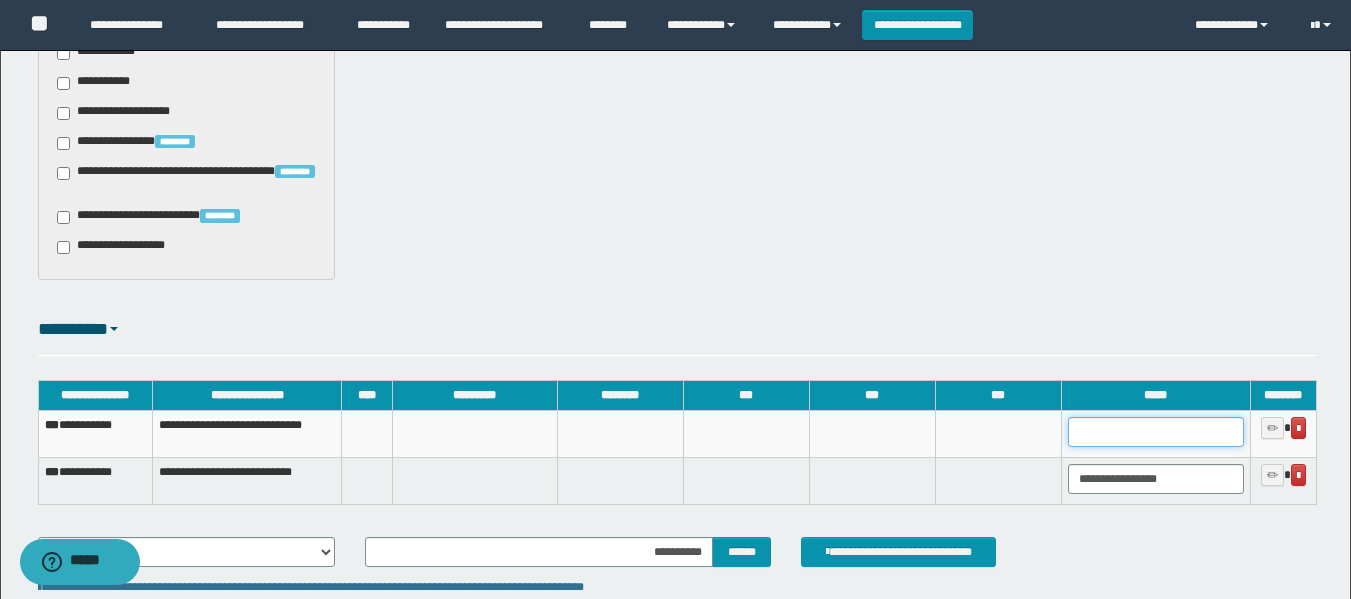 paste on "**********" 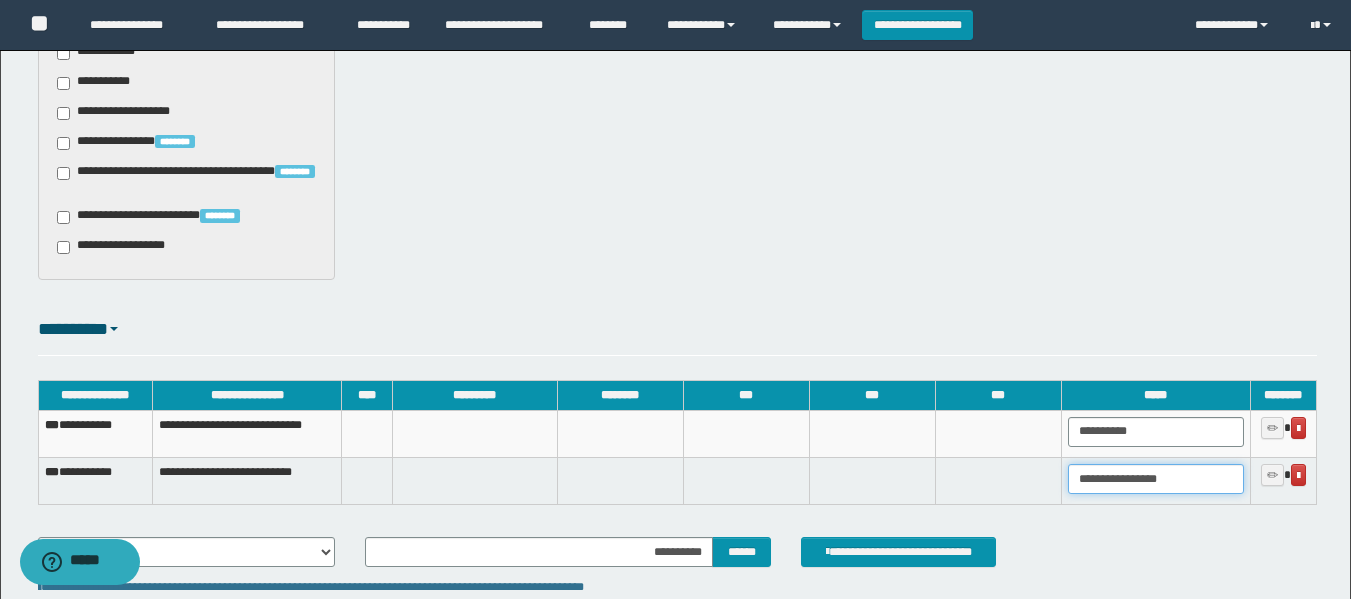 drag, startPoint x: 1195, startPoint y: 477, endPoint x: 959, endPoint y: 492, distance: 236.47621 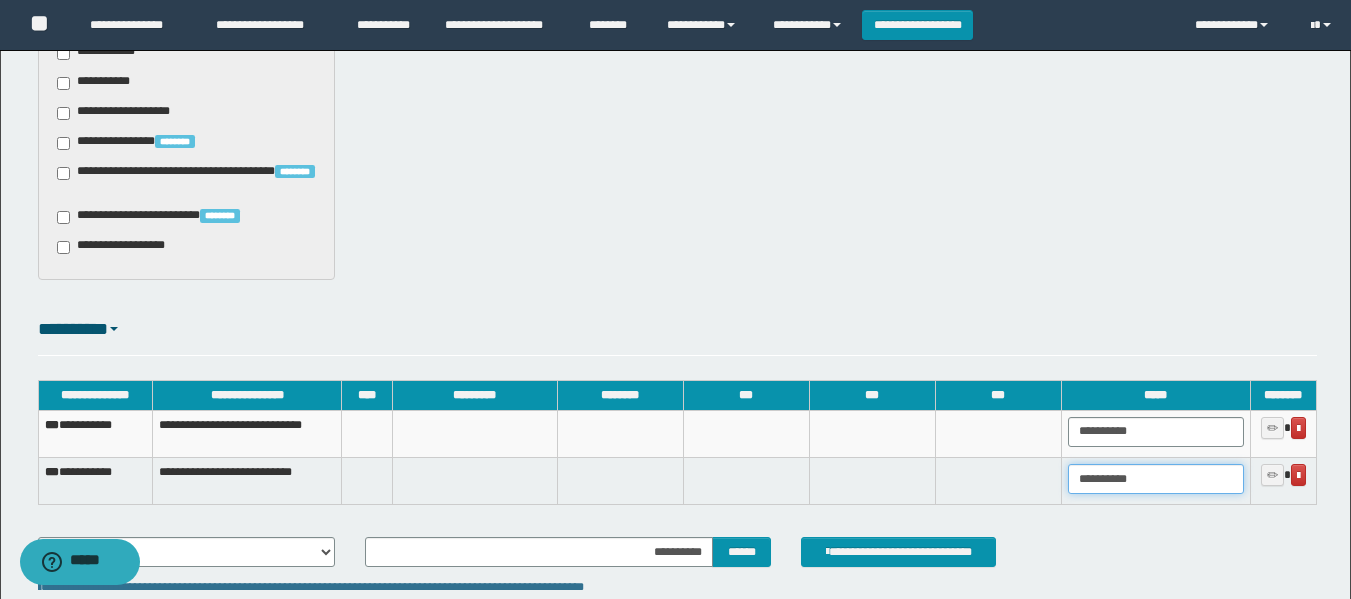 type on "**********" 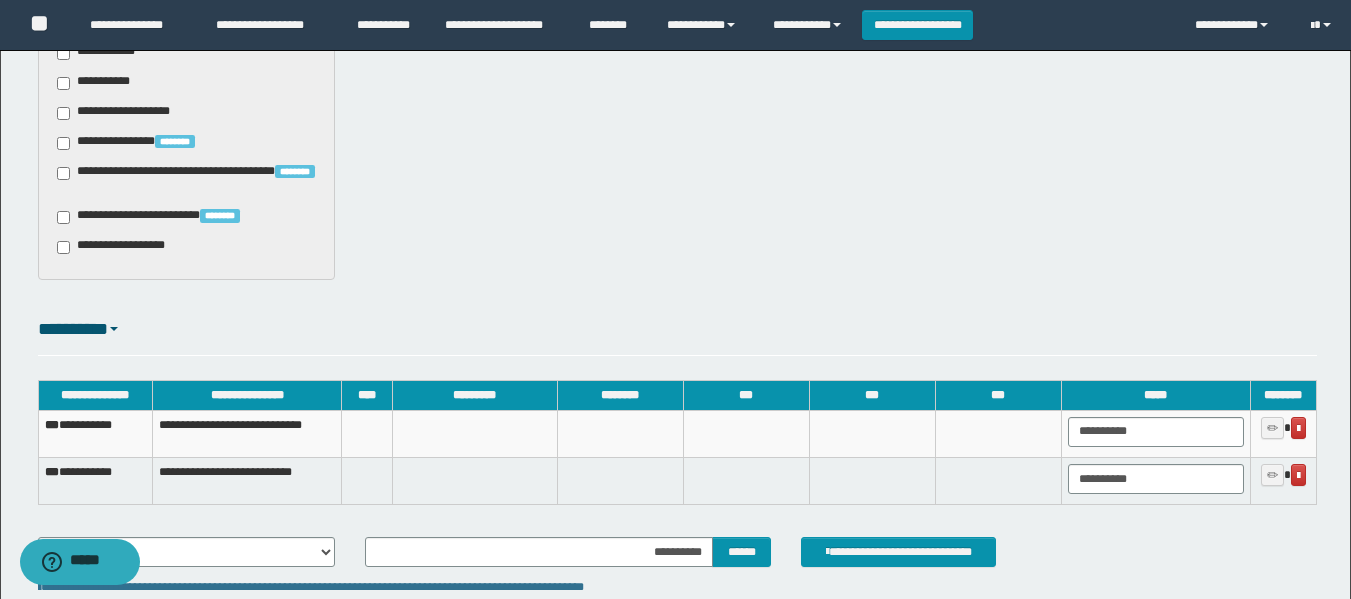 click on "**********" at bounding box center [95, 481] 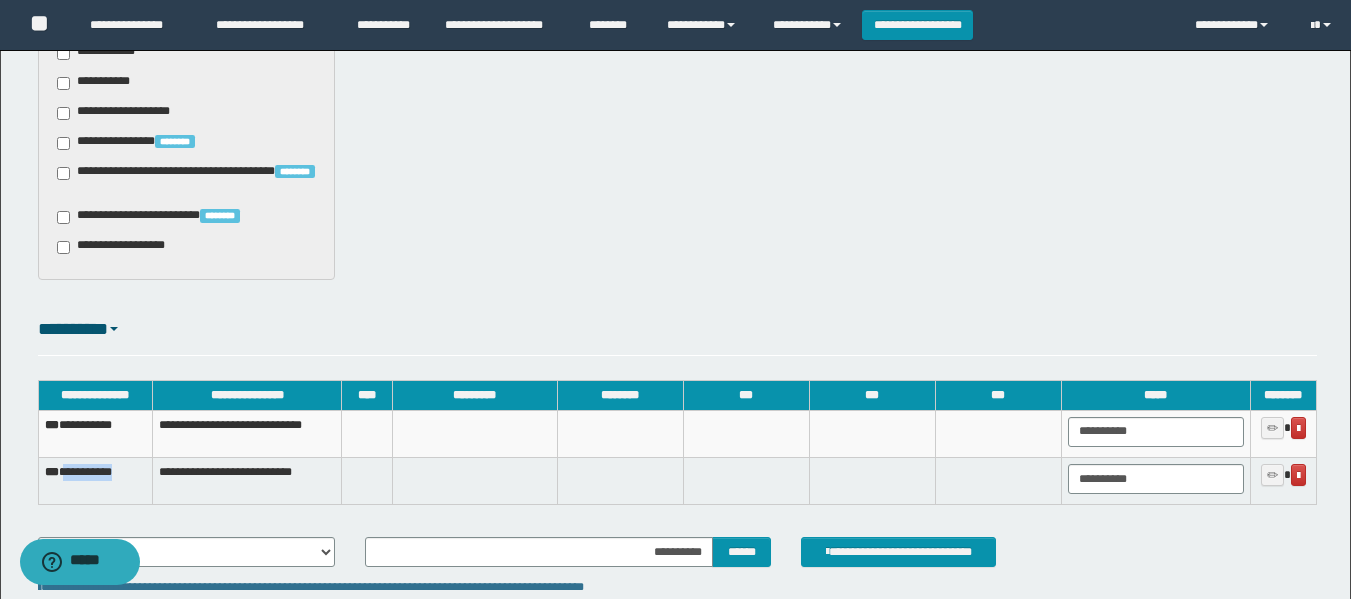 click on "**********" at bounding box center (95, 481) 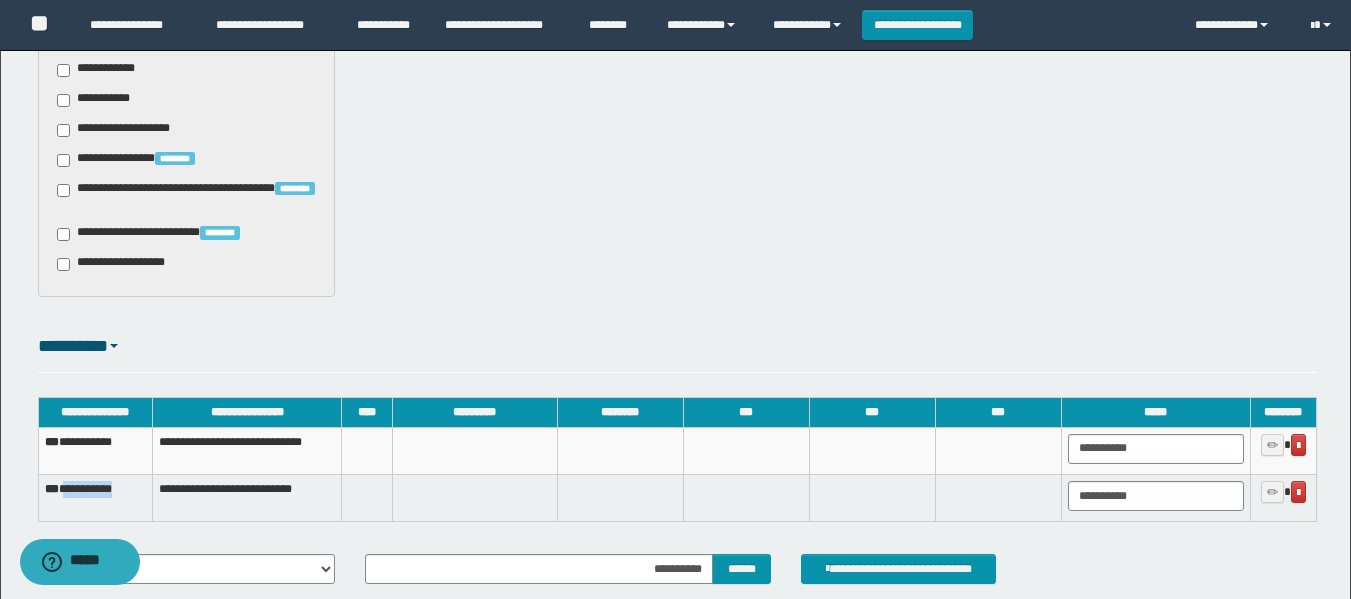 scroll, scrollTop: 1434, scrollLeft: 0, axis: vertical 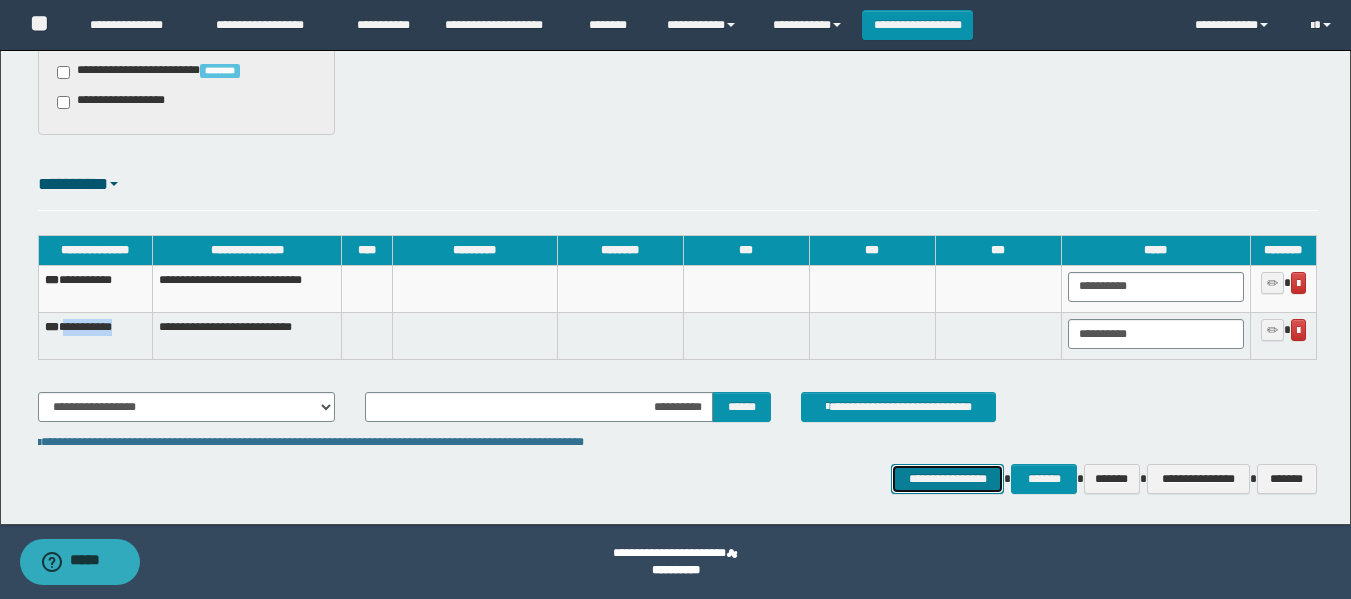 click on "**********" at bounding box center (947, 479) 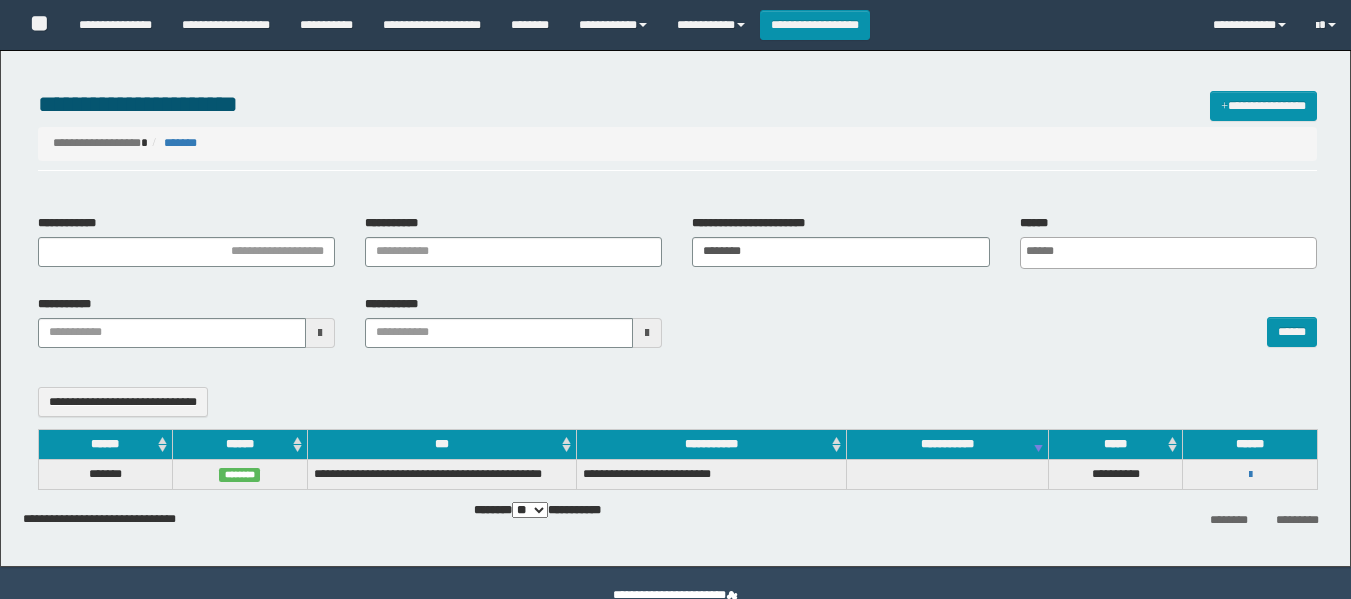 select 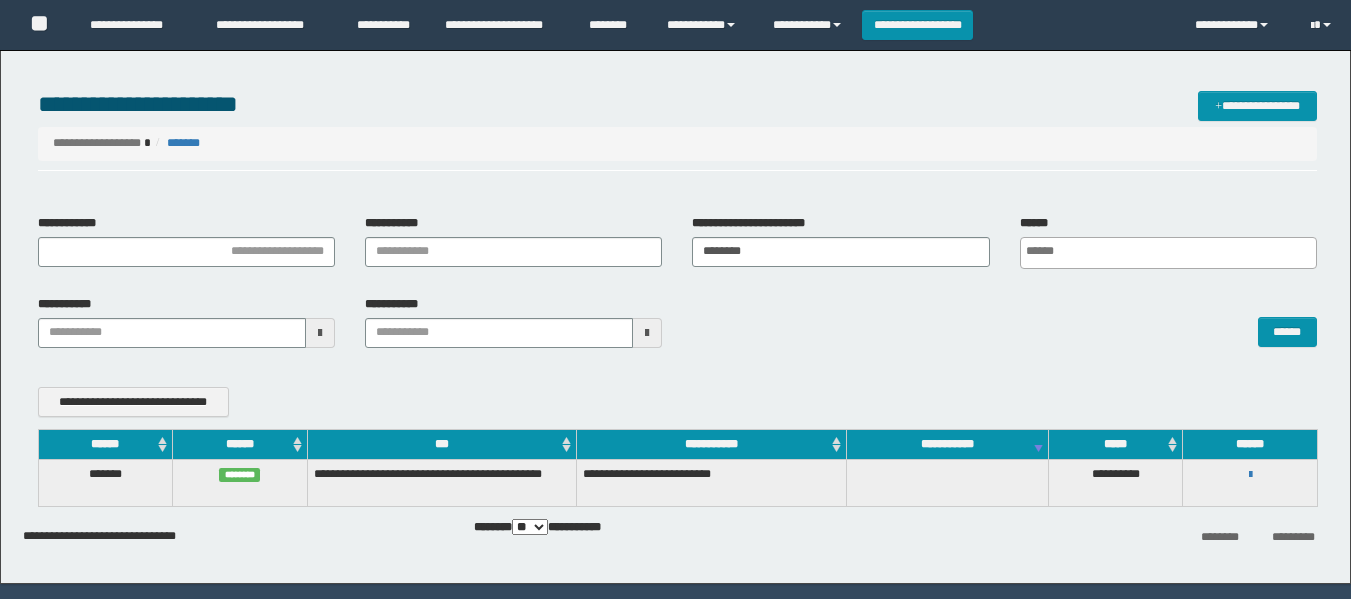 scroll, scrollTop: 0, scrollLeft: 0, axis: both 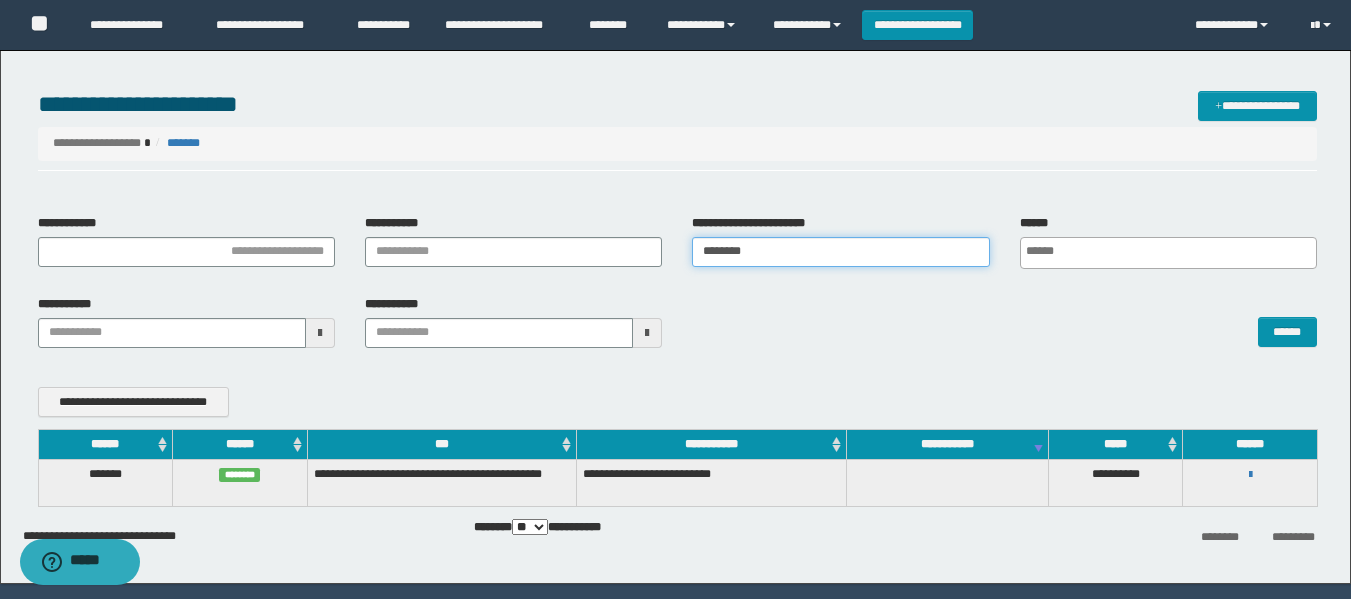 drag, startPoint x: 777, startPoint y: 253, endPoint x: 563, endPoint y: 266, distance: 214.3945 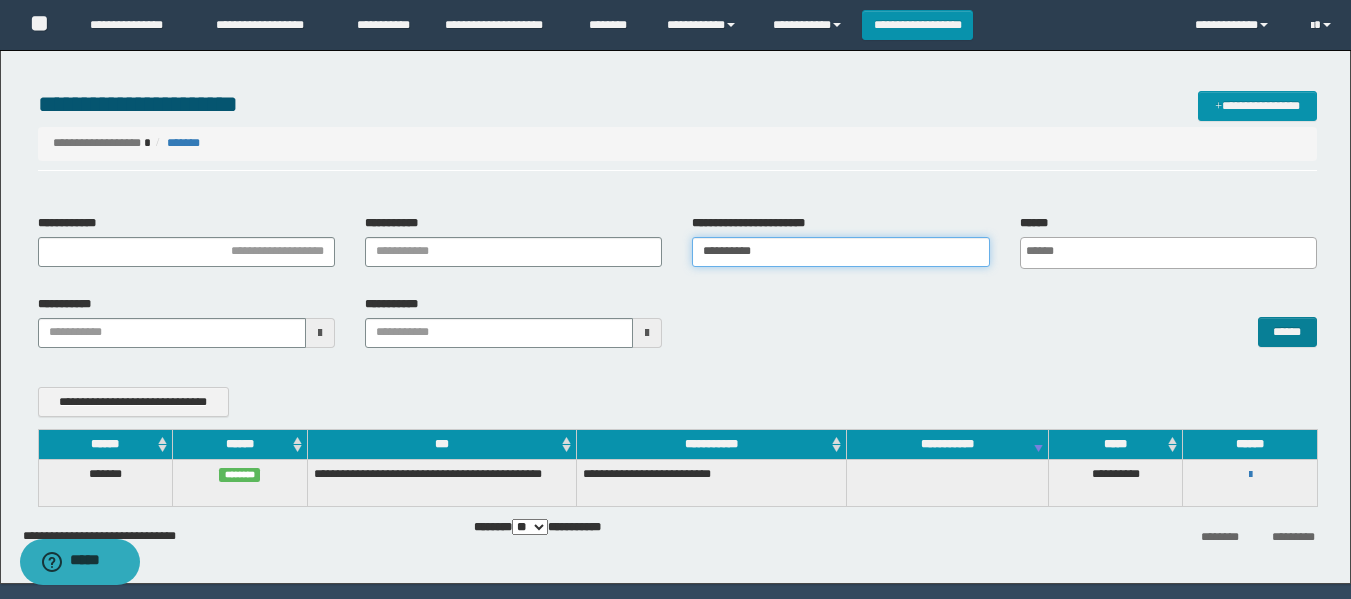type on "**********" 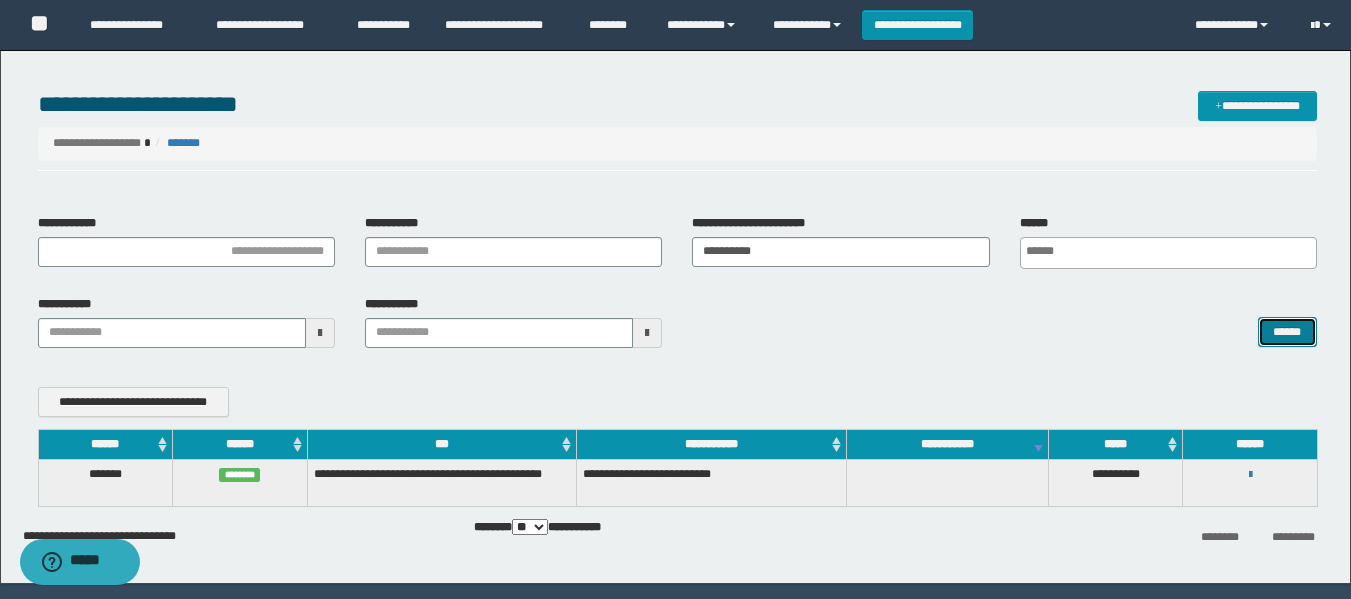 drag, startPoint x: 1296, startPoint y: 323, endPoint x: 1286, endPoint y: 329, distance: 11.661903 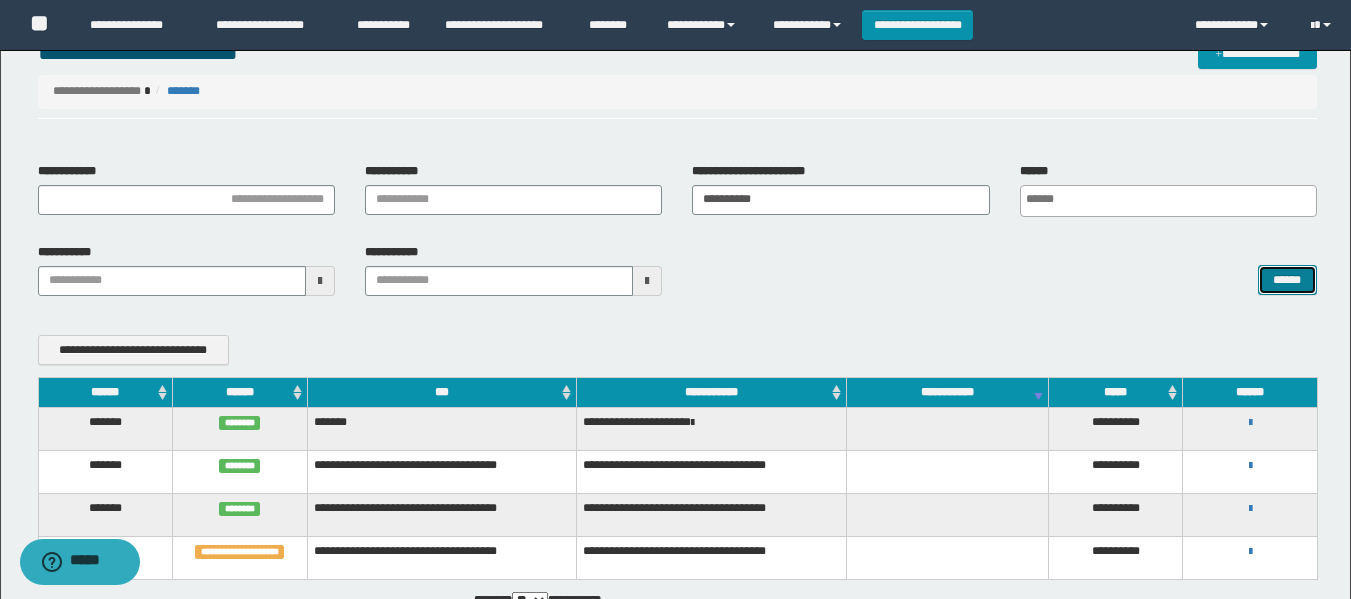 scroll, scrollTop: 100, scrollLeft: 0, axis: vertical 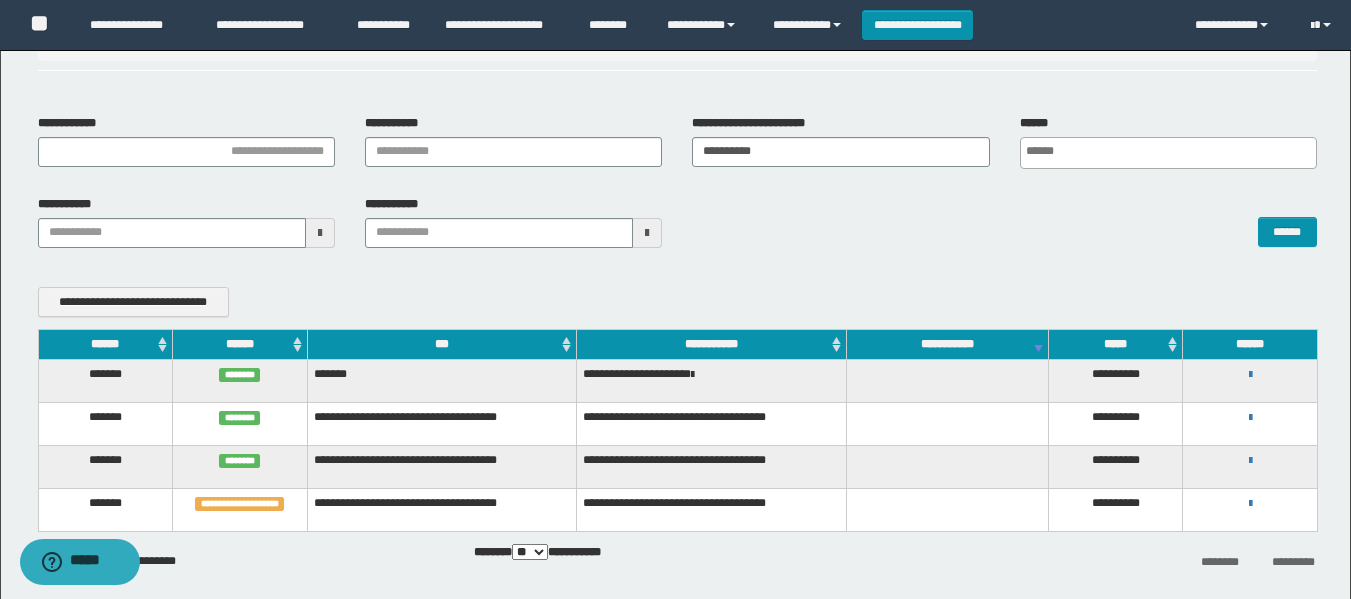 click on "**********" at bounding box center (1250, 503) 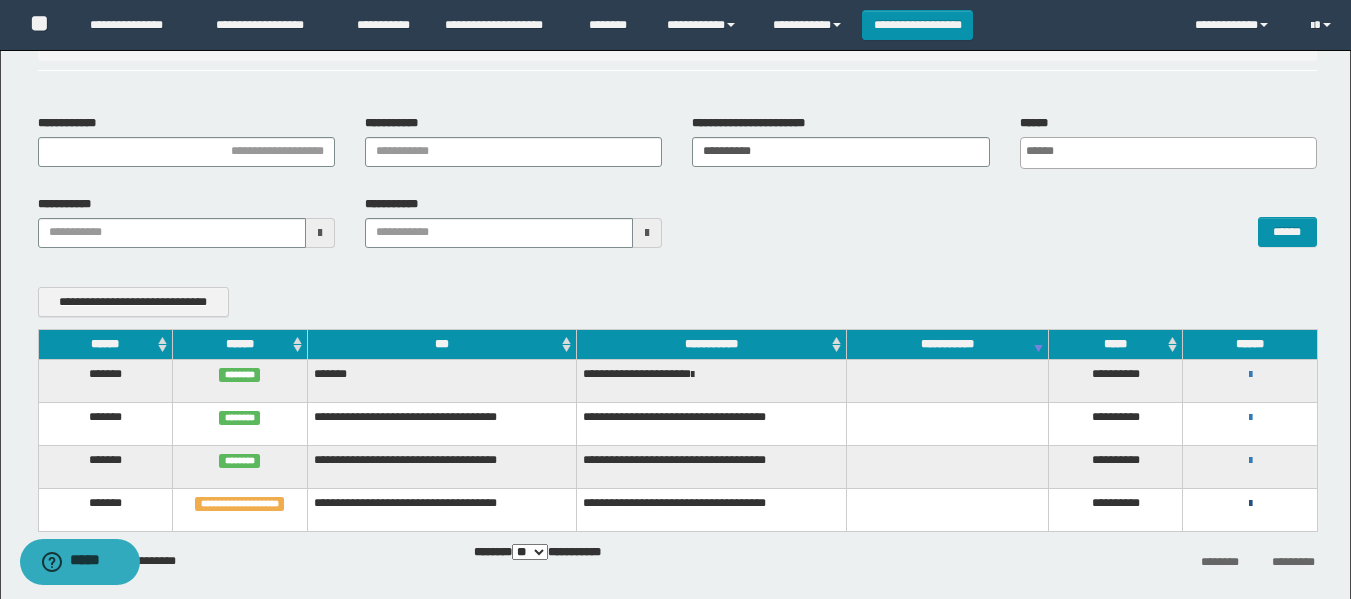click at bounding box center (1250, 504) 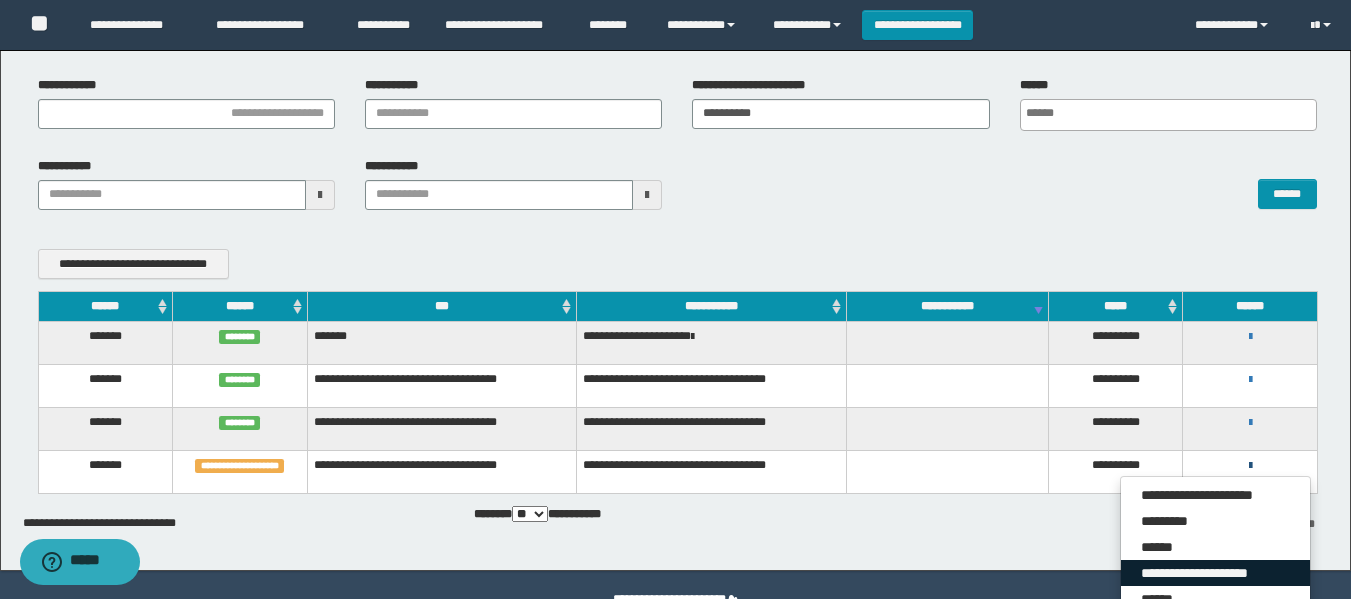 scroll, scrollTop: 200, scrollLeft: 0, axis: vertical 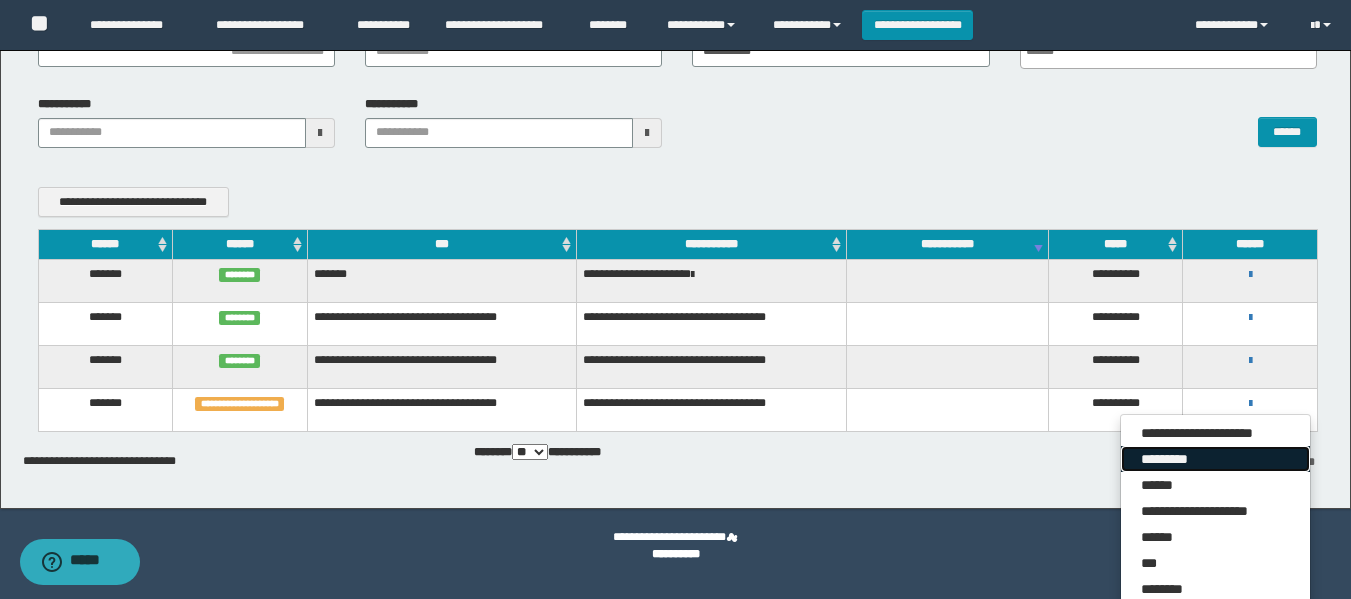 click on "*********" at bounding box center (1215, 459) 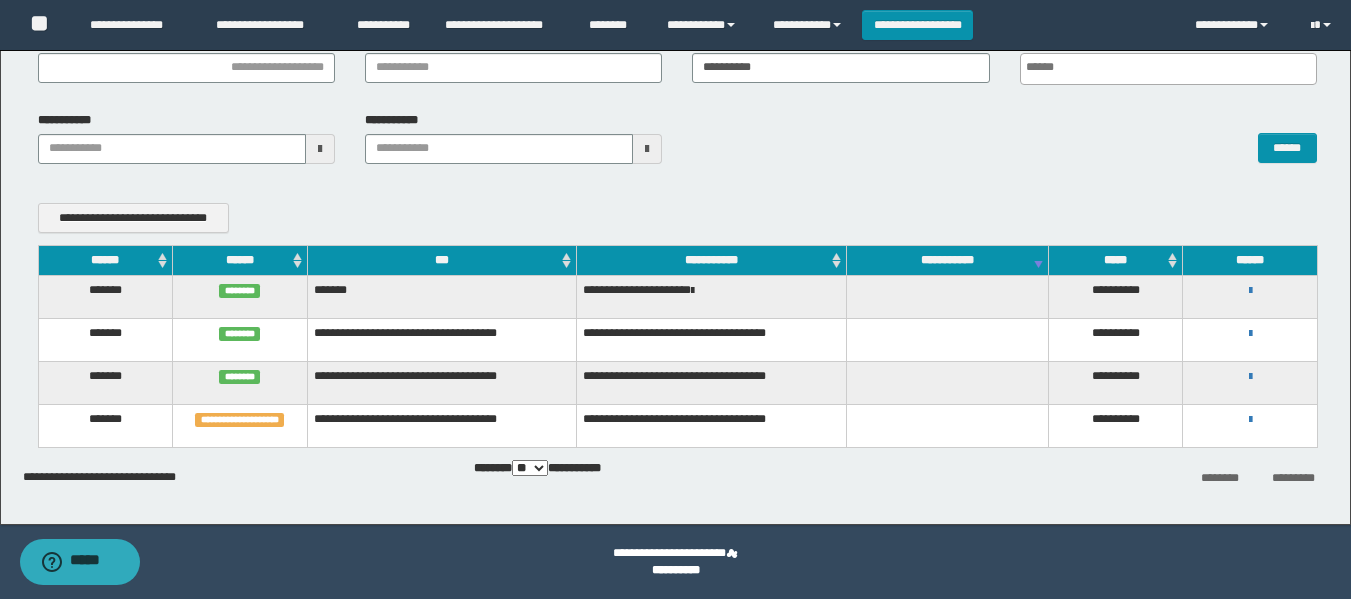 scroll, scrollTop: 184, scrollLeft: 0, axis: vertical 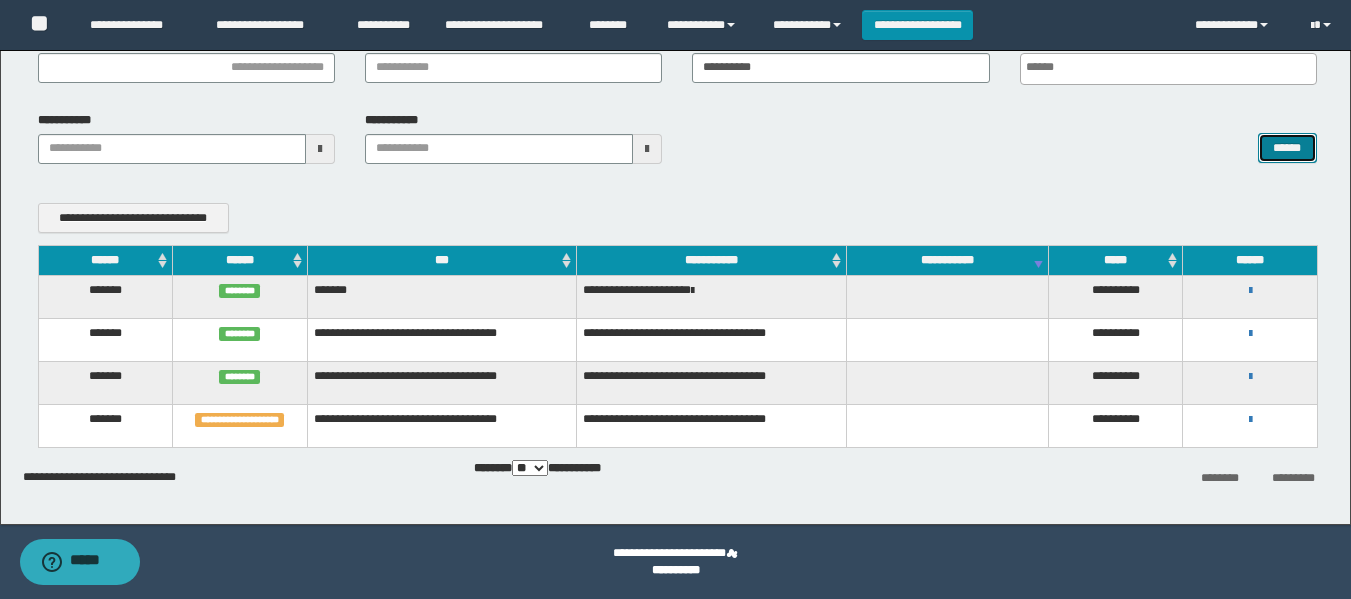 click on "******" at bounding box center [1287, 148] 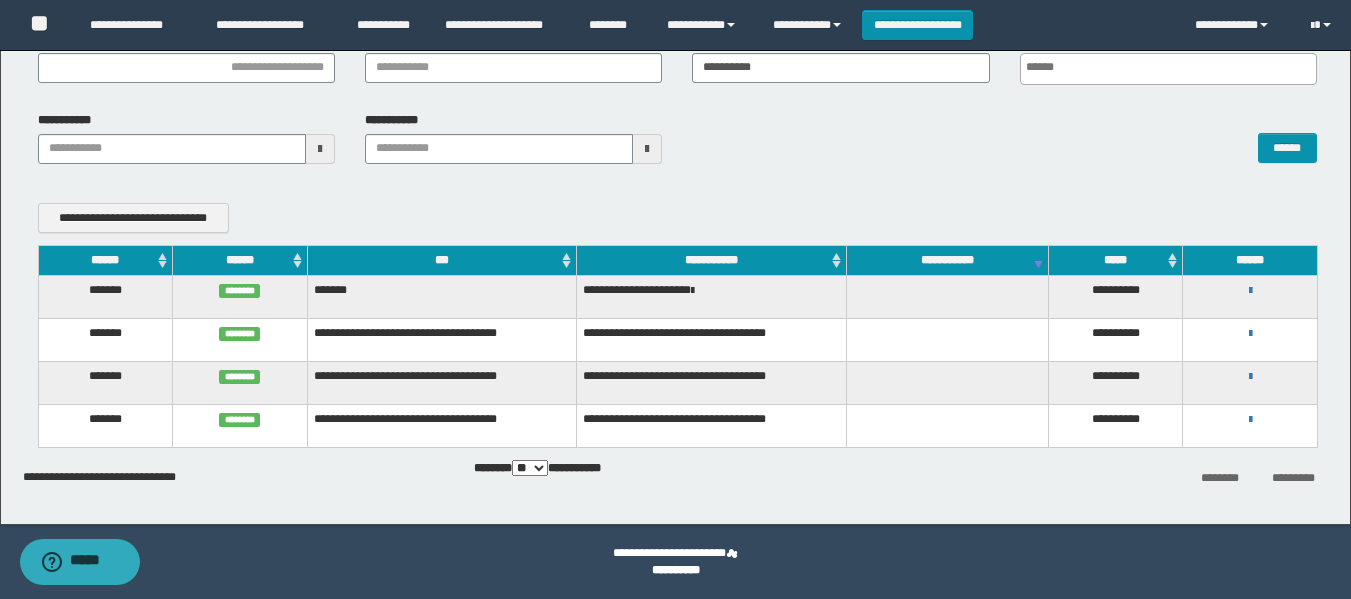 click on "**********" at bounding box center (677, 145) 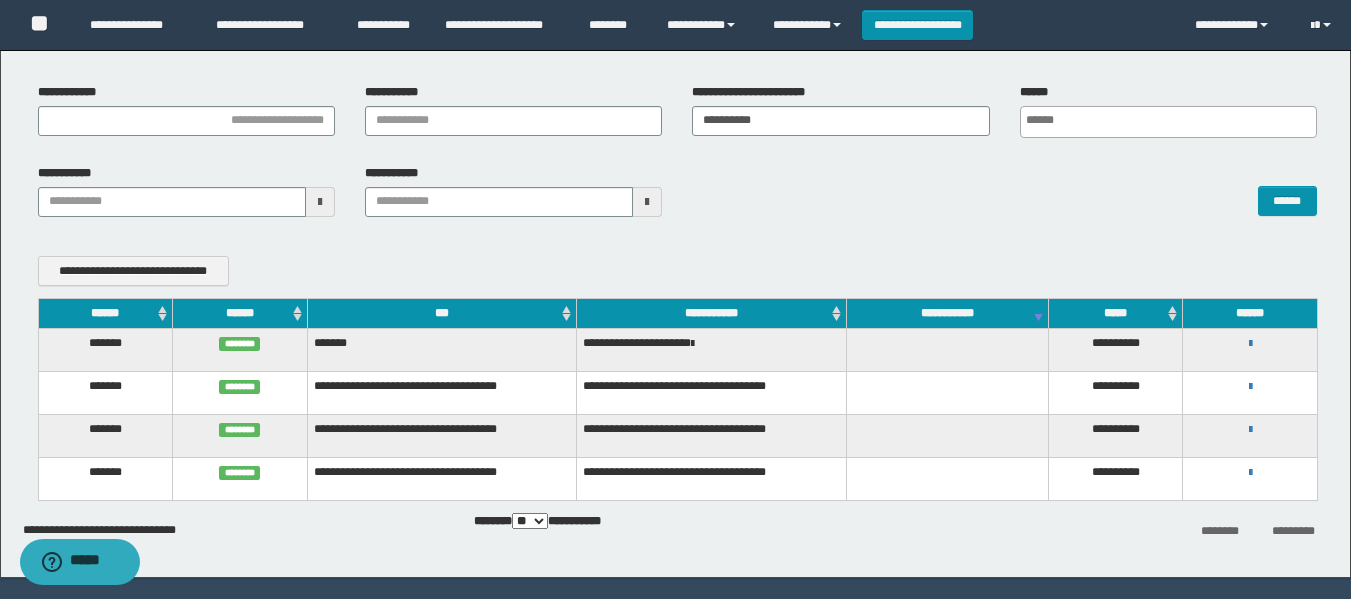scroll, scrollTop: 84, scrollLeft: 0, axis: vertical 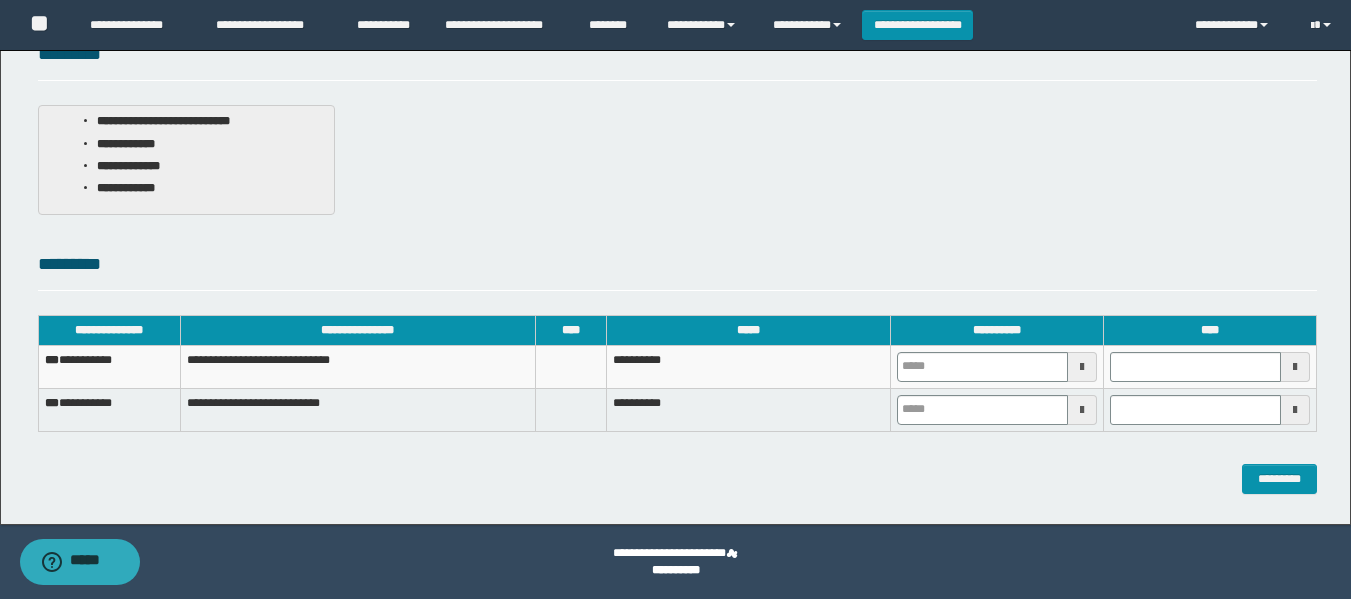 click at bounding box center (996, 409) 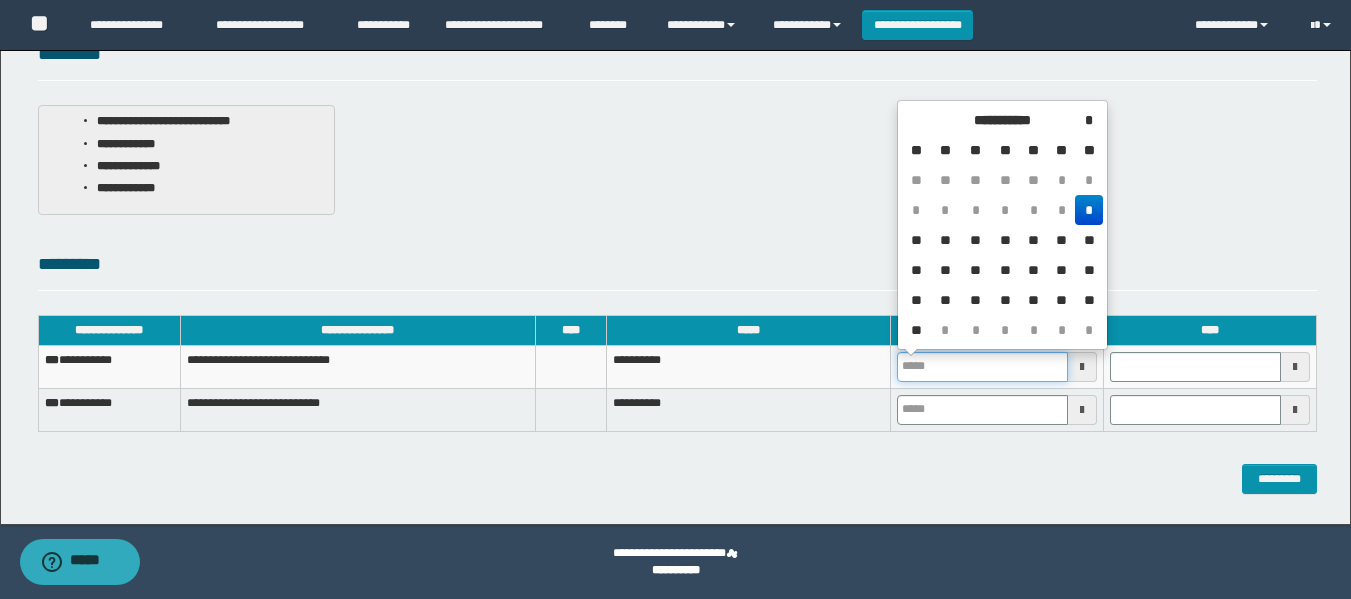 click at bounding box center (982, 367) 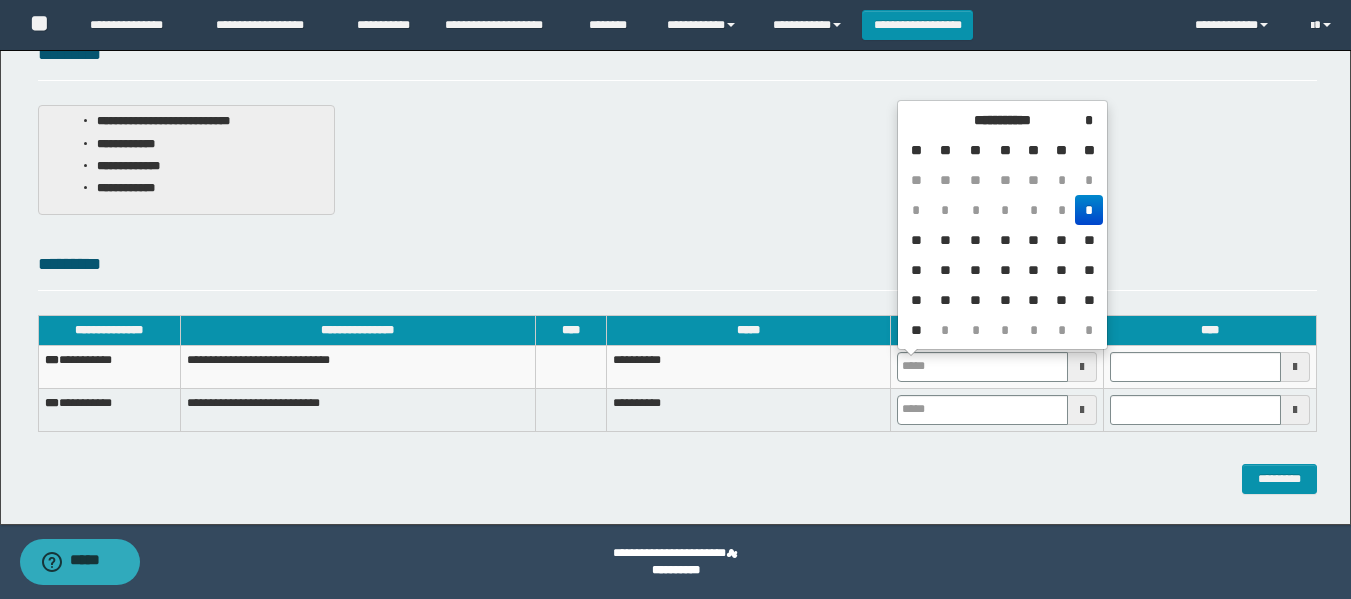 click on "*" at bounding box center [1088, 210] 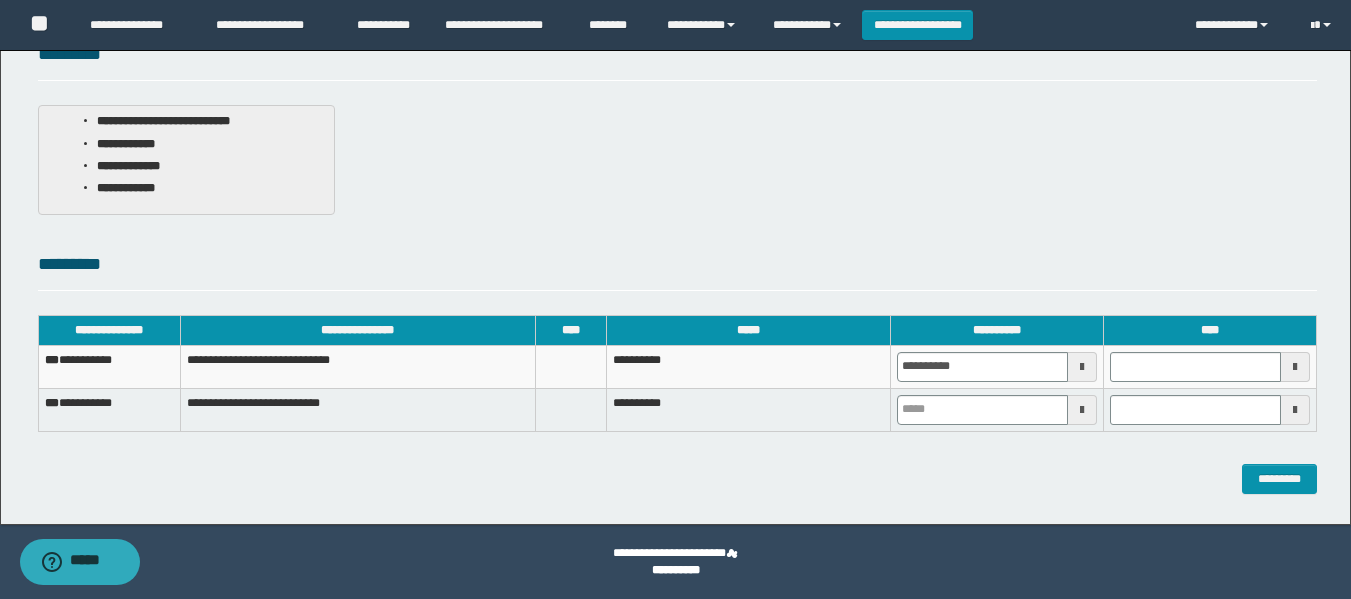 click at bounding box center (996, 409) 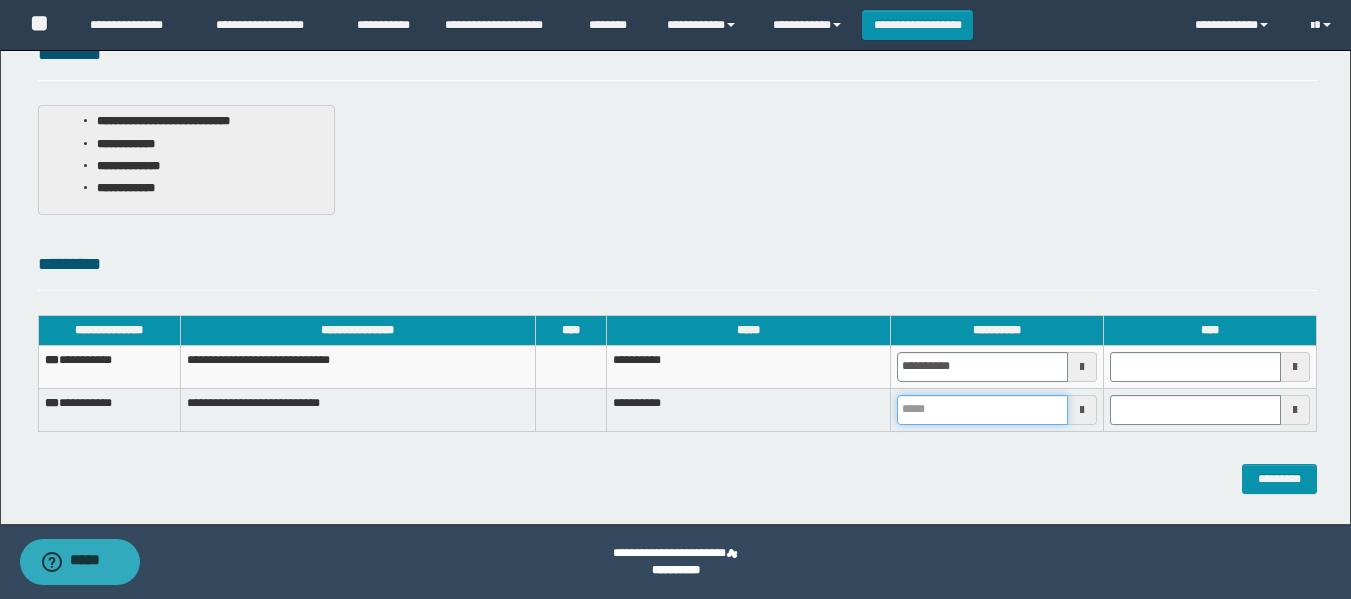 click at bounding box center (982, 410) 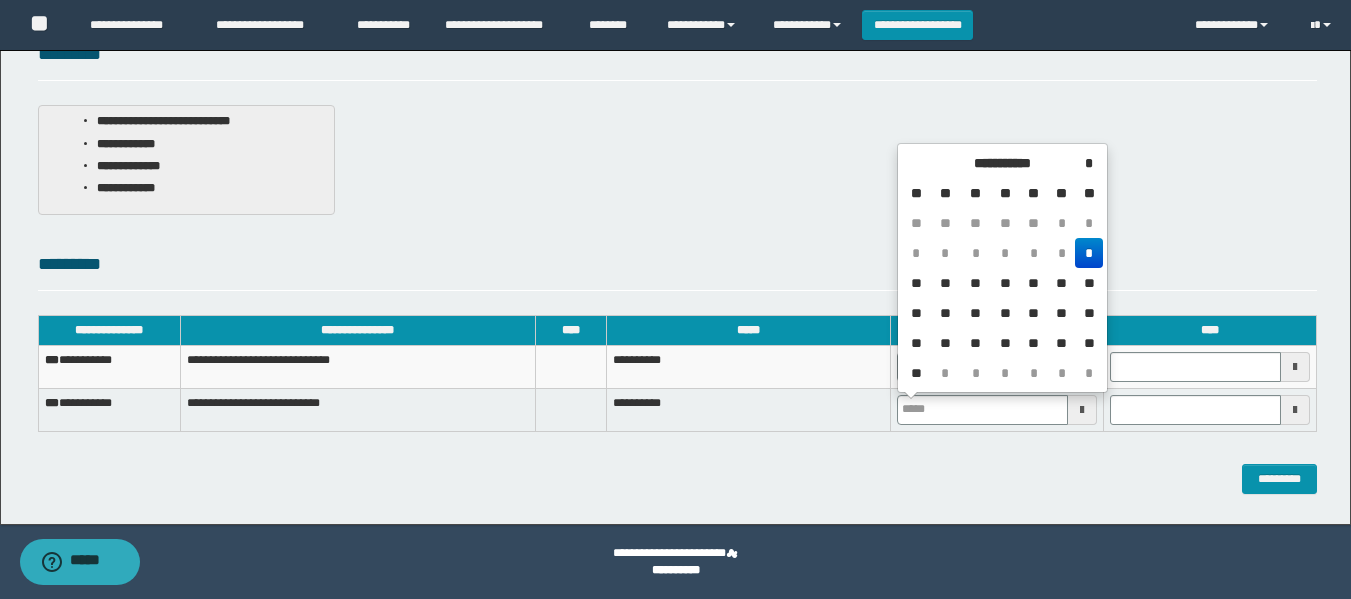 click on "*" at bounding box center (1088, 253) 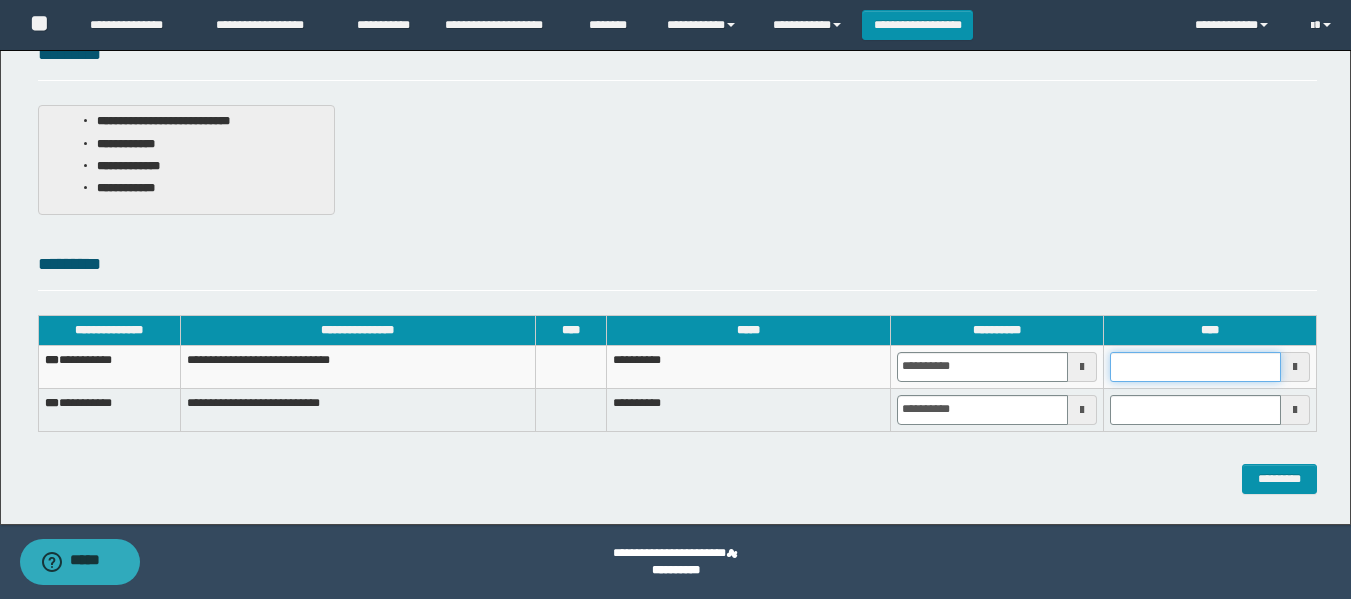 click at bounding box center (1195, 367) 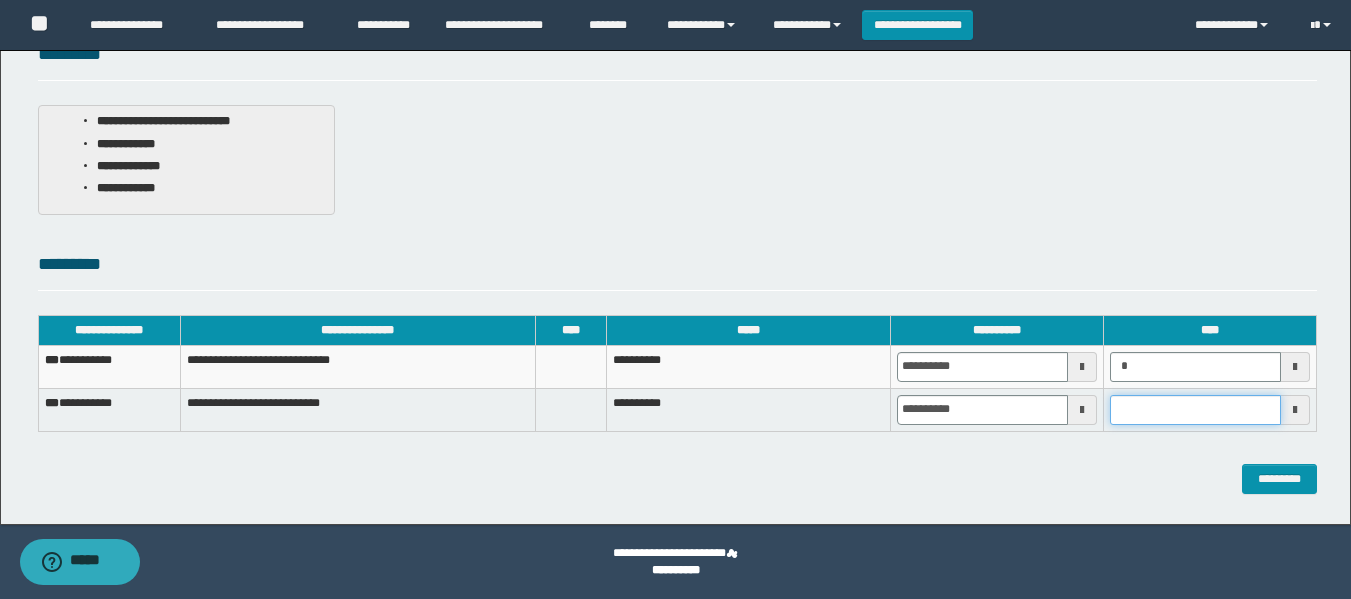 type on "*******" 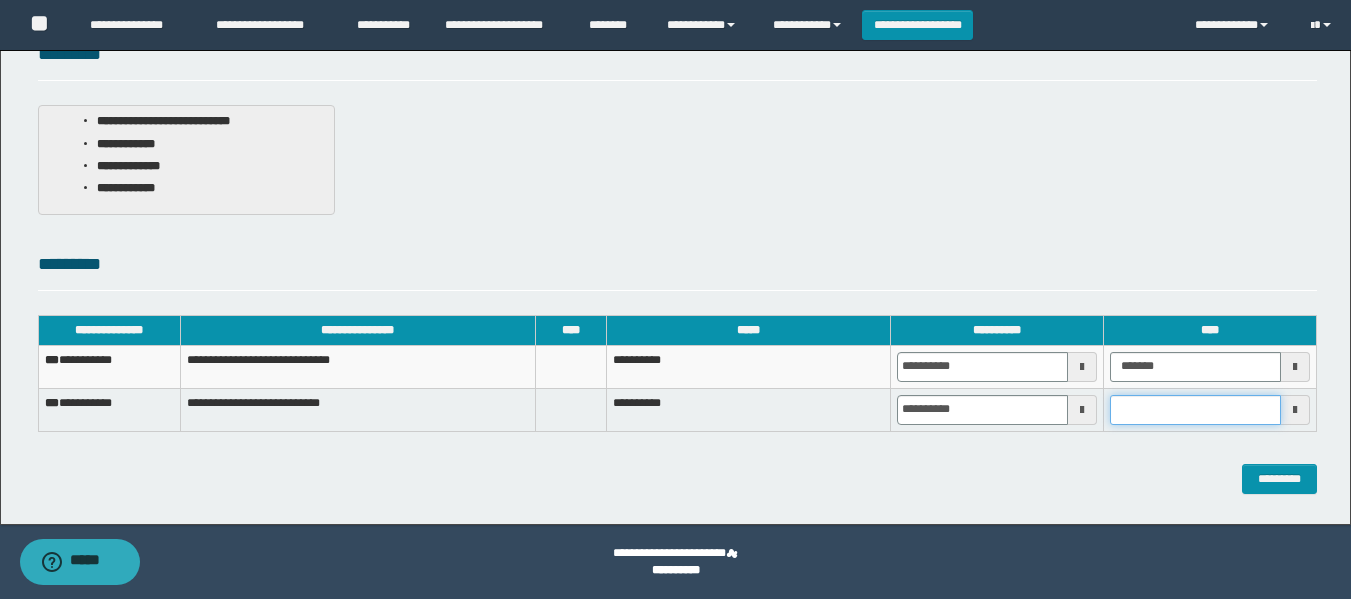 click at bounding box center (1195, 410) 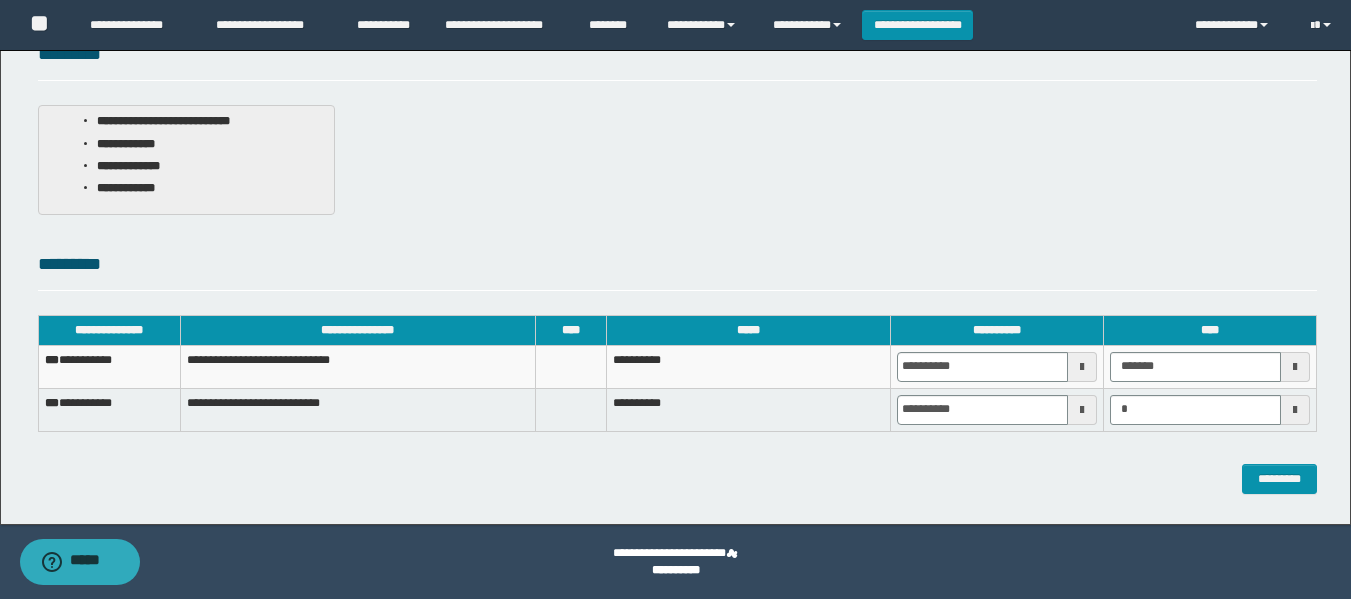 type on "*******" 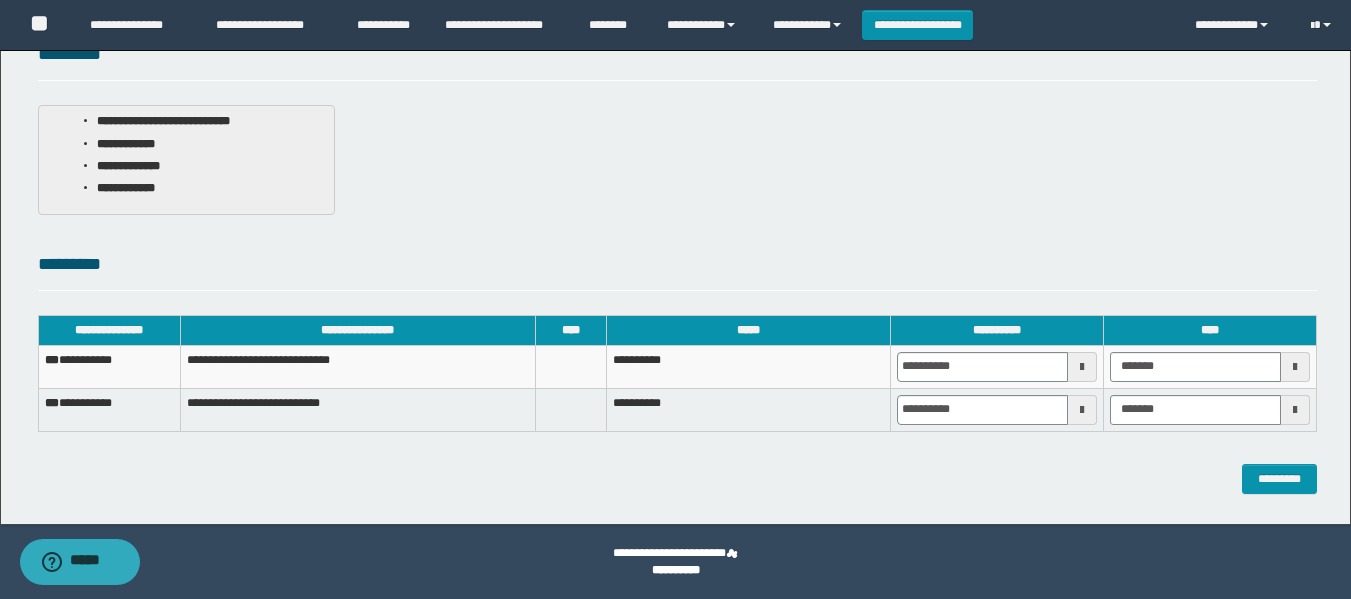 drag, startPoint x: 1103, startPoint y: 476, endPoint x: 1206, endPoint y: 497, distance: 105.11898 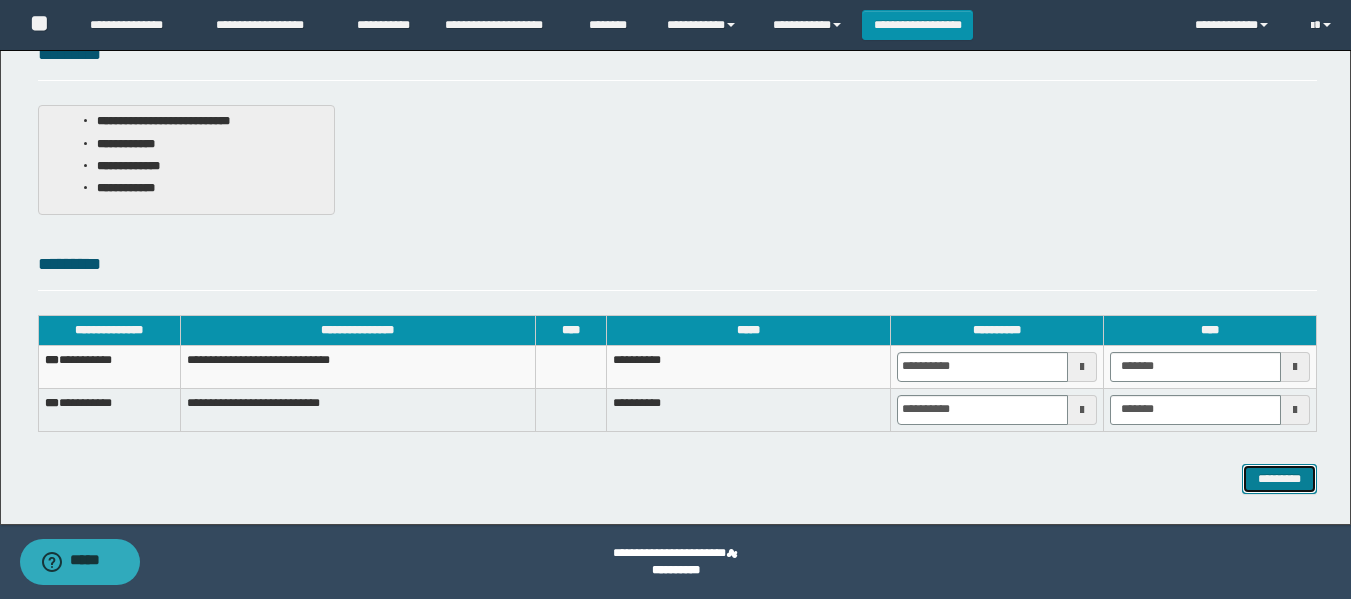click on "*********" at bounding box center (1279, 479) 